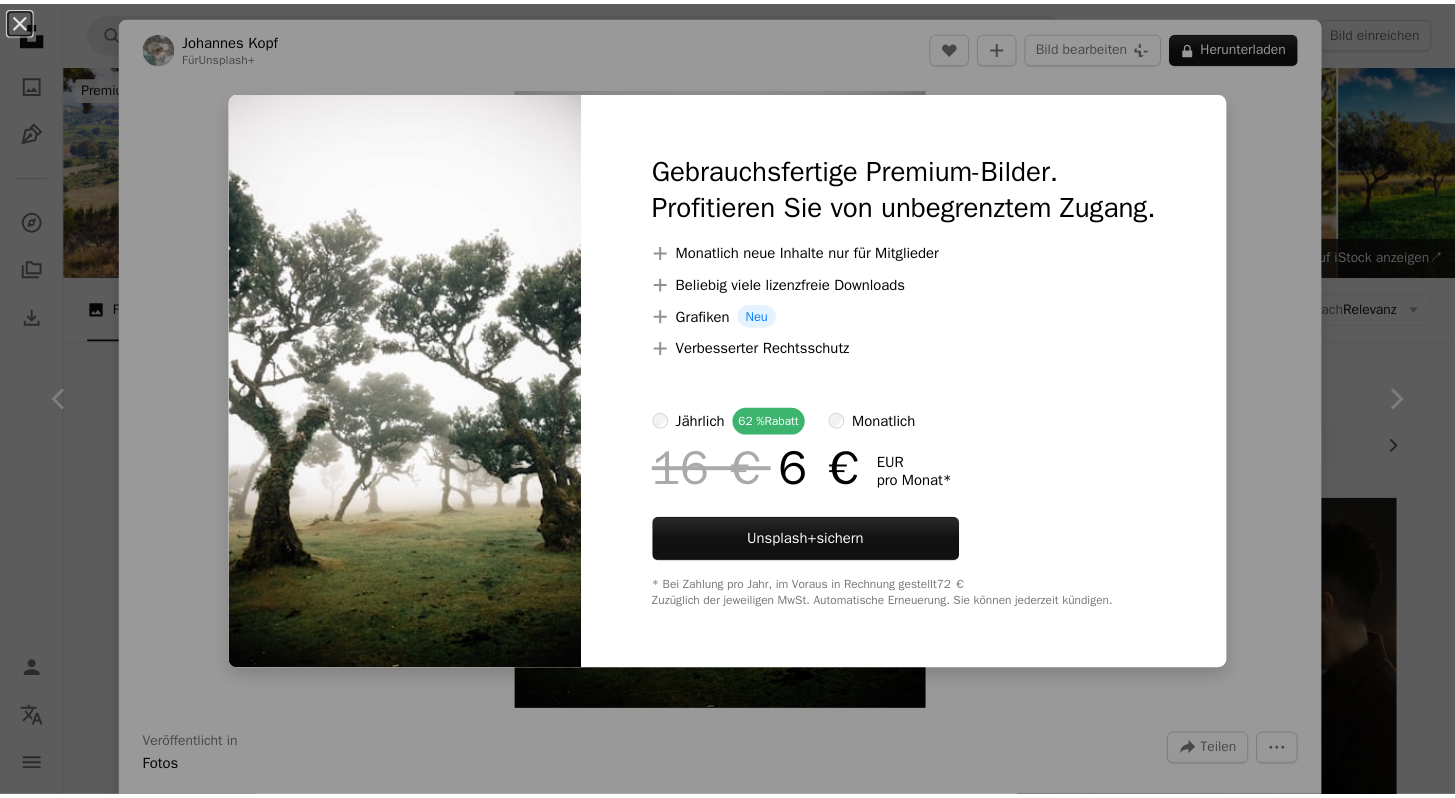 scroll, scrollTop: 2707, scrollLeft: 0, axis: vertical 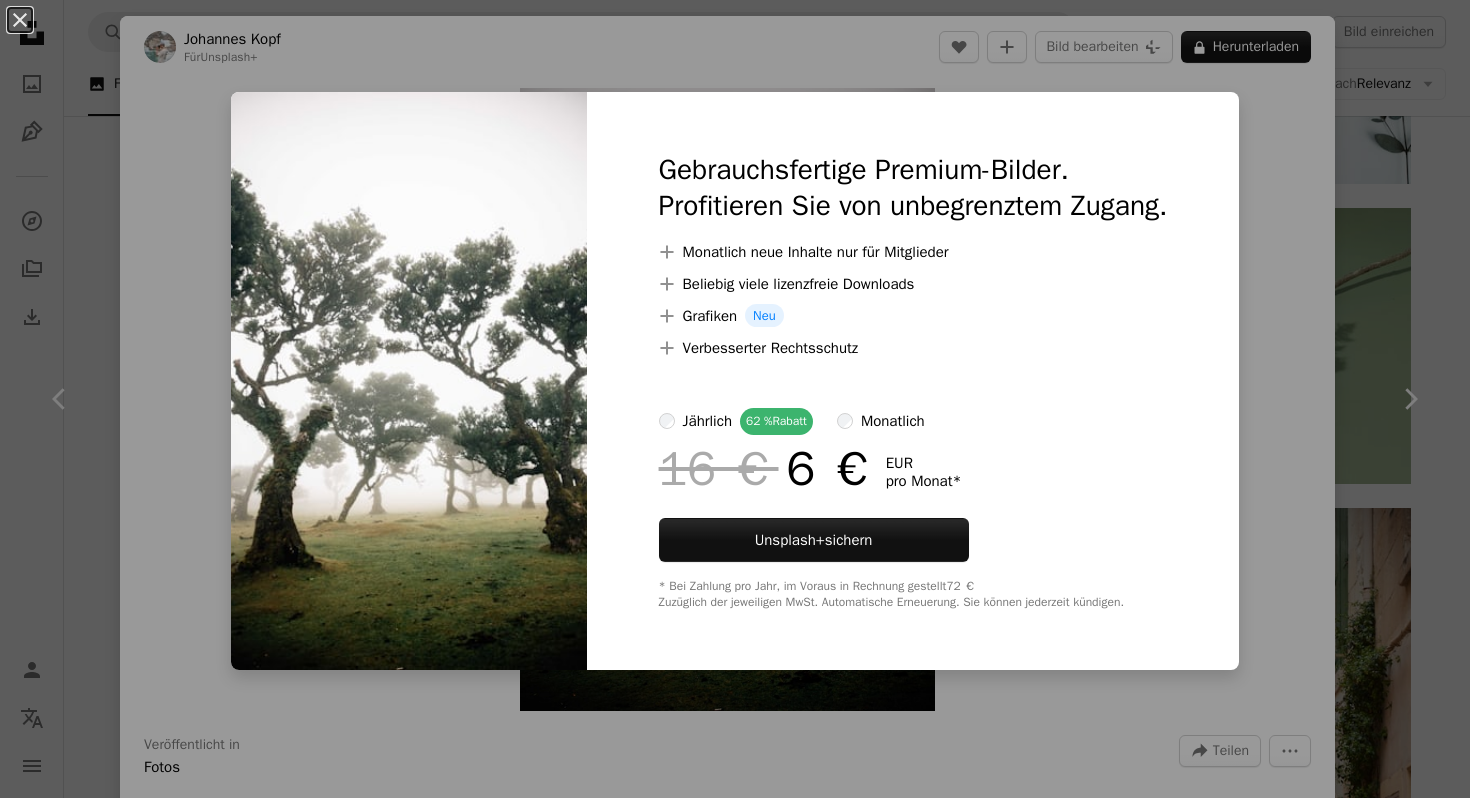 click on "An X shape Gebrauchsfertige Premium-Bilder. Profitieren Sie von unbegrenztem Zugang. A plus sign Monatlich neue Inhalte nur für Mitglieder A plus sign Beliebig viele lizenzfreie Downloads A plus sign Grafiken  Neu A plus sign Verbesserter Rechtsschutz jährlich 62 %  Rabatt monatlich 16 €   6 € EUR pro Monat * Unsplash+  sichern * Bei Zahlung pro Jahr, im Voraus in Rechnung gestellt  72 € Zuzüglich der jeweiligen MwSt. Automatische Erneuerung. Sie können jederzeit kündigen." at bounding box center [735, 399] 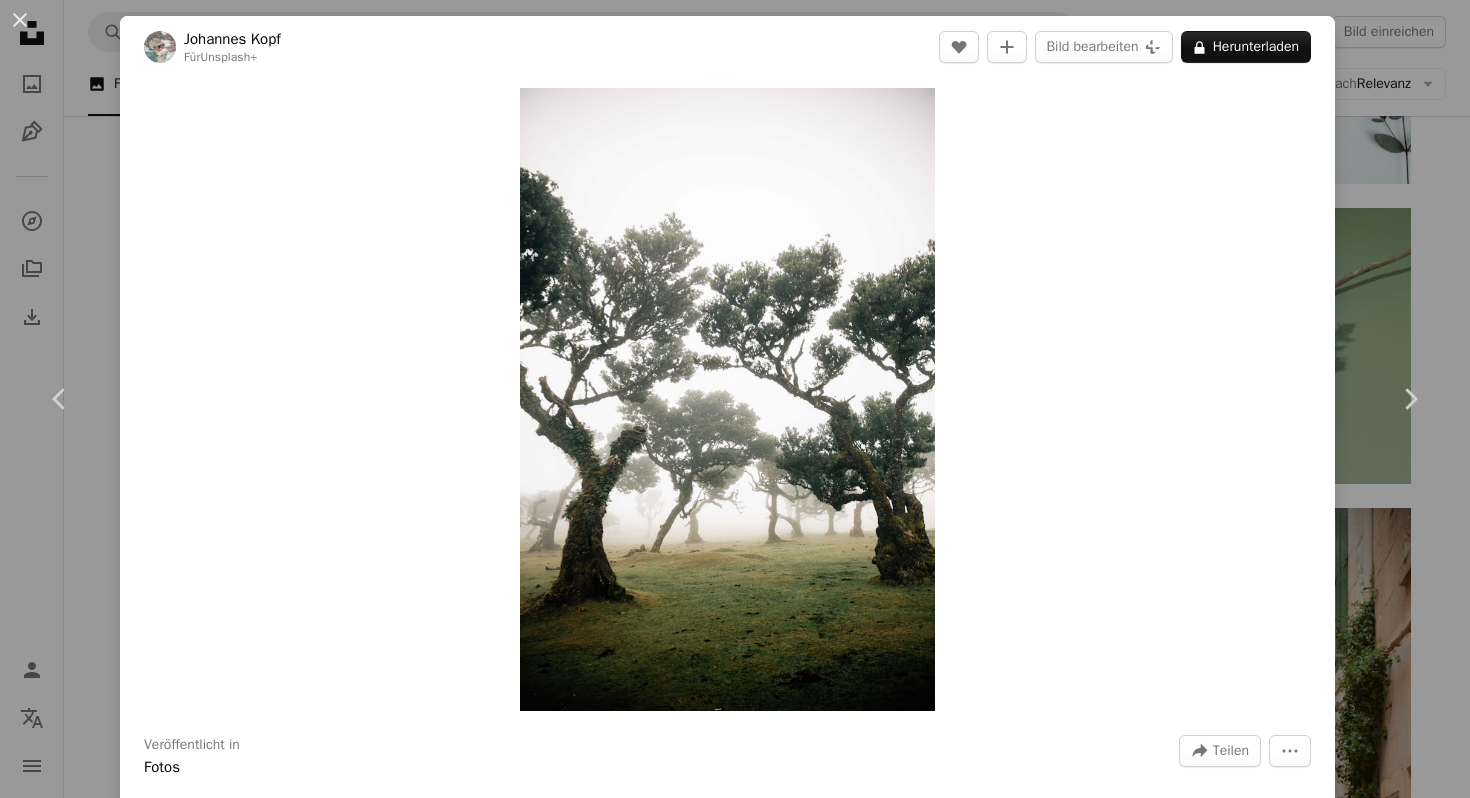 click on "An X shape Chevron left Chevron right [FIRST] [LAST] Für Unsplash+ A heart A plus sign Bild bearbeiten Plus sign for Unsplash+ A lock Herunterladen Zoom in Veröffentlicht in Fotos A forward-right arrow Teilen More Actions Calendar outlined Veröffentlicht am [DATE] Camera Canon, EOS R Safety Lizenziert unter der Unsplash+ Lizenz Wald reise Szenerie draußen Tourismus launisch Fernweh neblig Insel Madeira Public Domain-Bilder Aus dieser Serie Chevron right Plus sign for Unsplash+ Plus sign for Unsplash+ Plus sign for Unsplash+ Plus sign for Unsplash+ Plus sign for Unsplash+ Plus sign for Unsplash+ Plus sign for Unsplash+ Plus sign for Unsplash+ Plus sign for Unsplash+ Plus sign for Unsplash+ Ähnliche Bilder Plus sign for Unsplash+ A heart A plus sign [FIRST] [LAST] Für Unsplash+ A lock Herunterladen Plus sign for Unsplash+ A heart A plus sign [FIRST] [LAST] Für Unsplash+ A lock Herunterladen Plus sign for Unsplash+ A heart A plus sign [FIRST] [LAST] Für Unsplash+ A lock A heart" at bounding box center [735, 399] 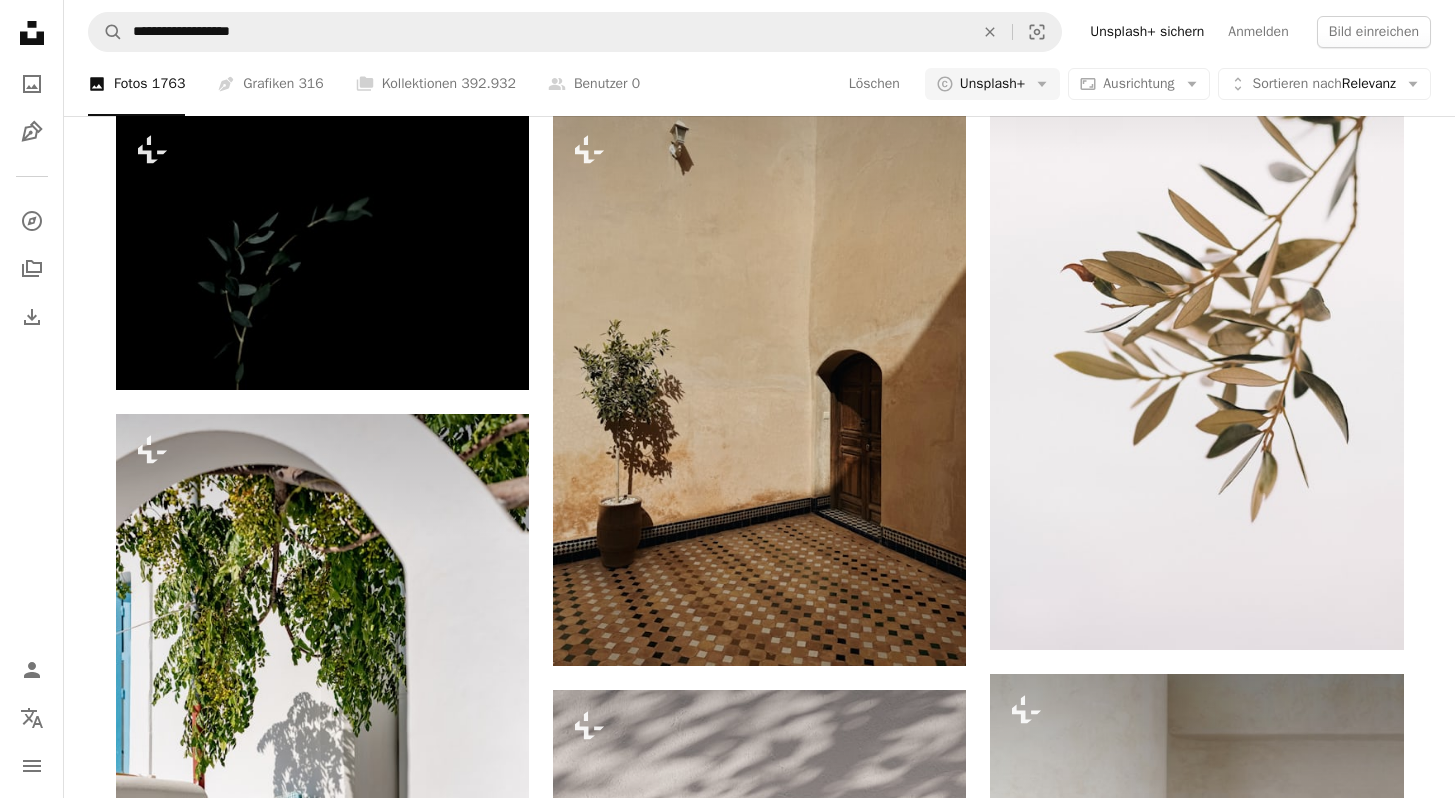scroll, scrollTop: 0, scrollLeft: 0, axis: both 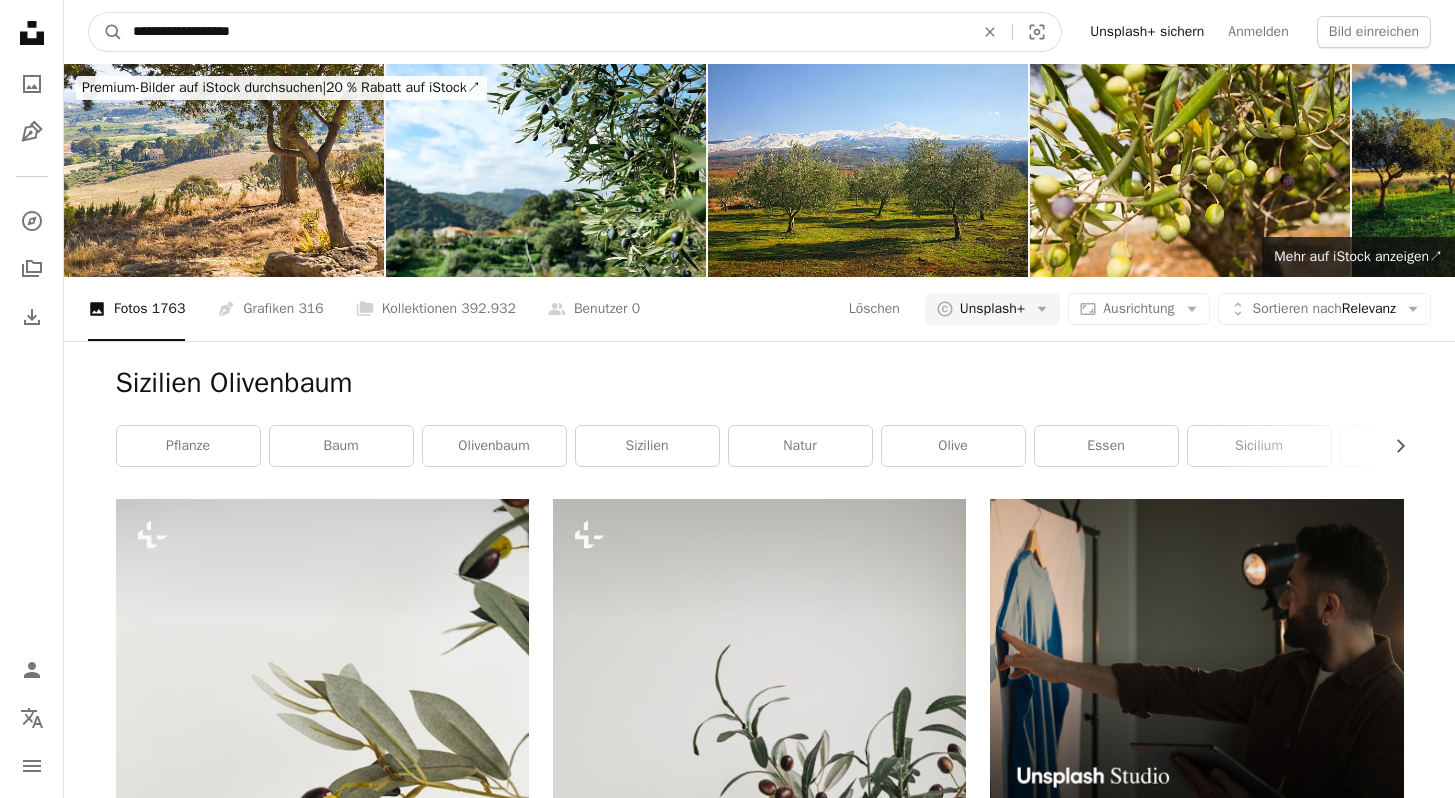 click on "**********" at bounding box center (545, 32) 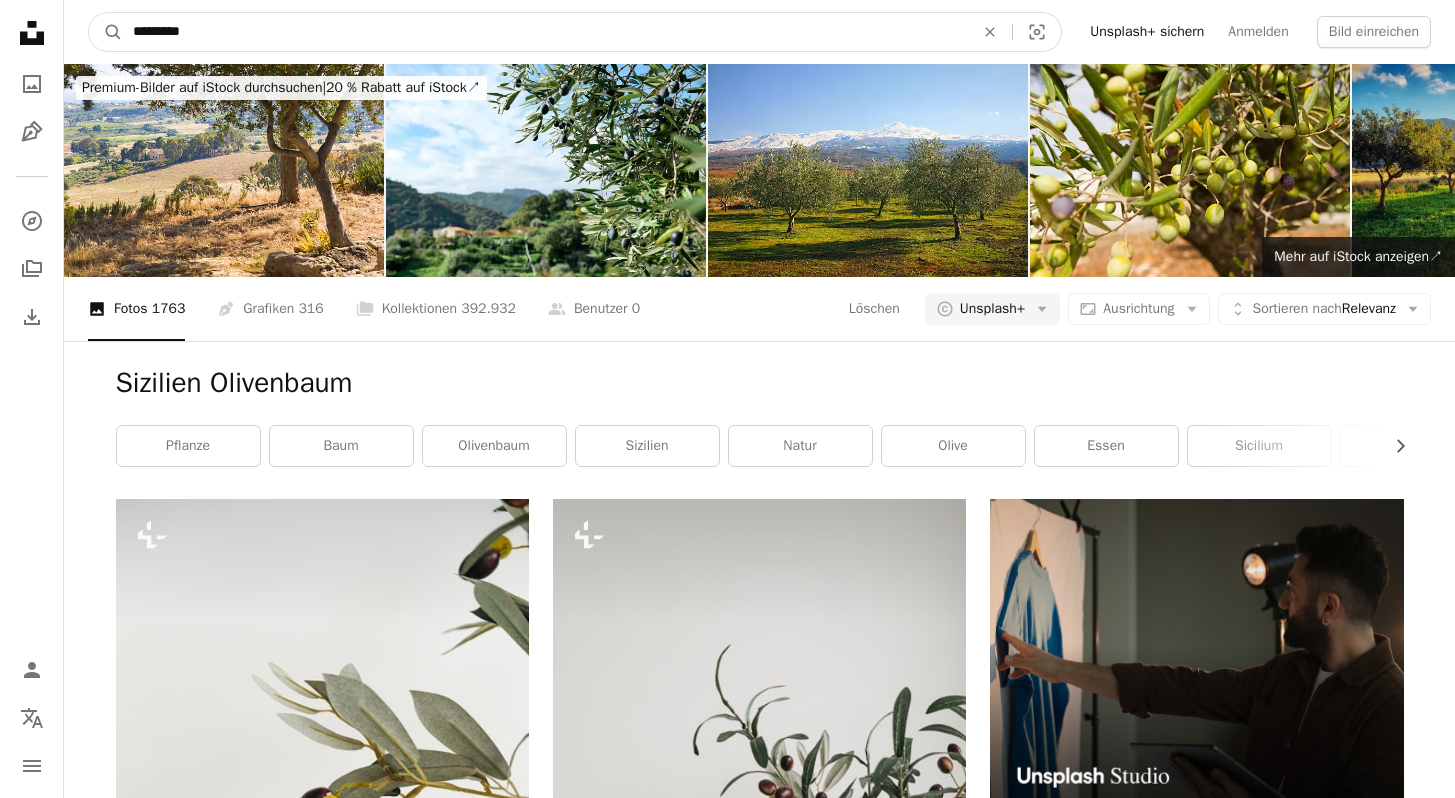 type on "**********" 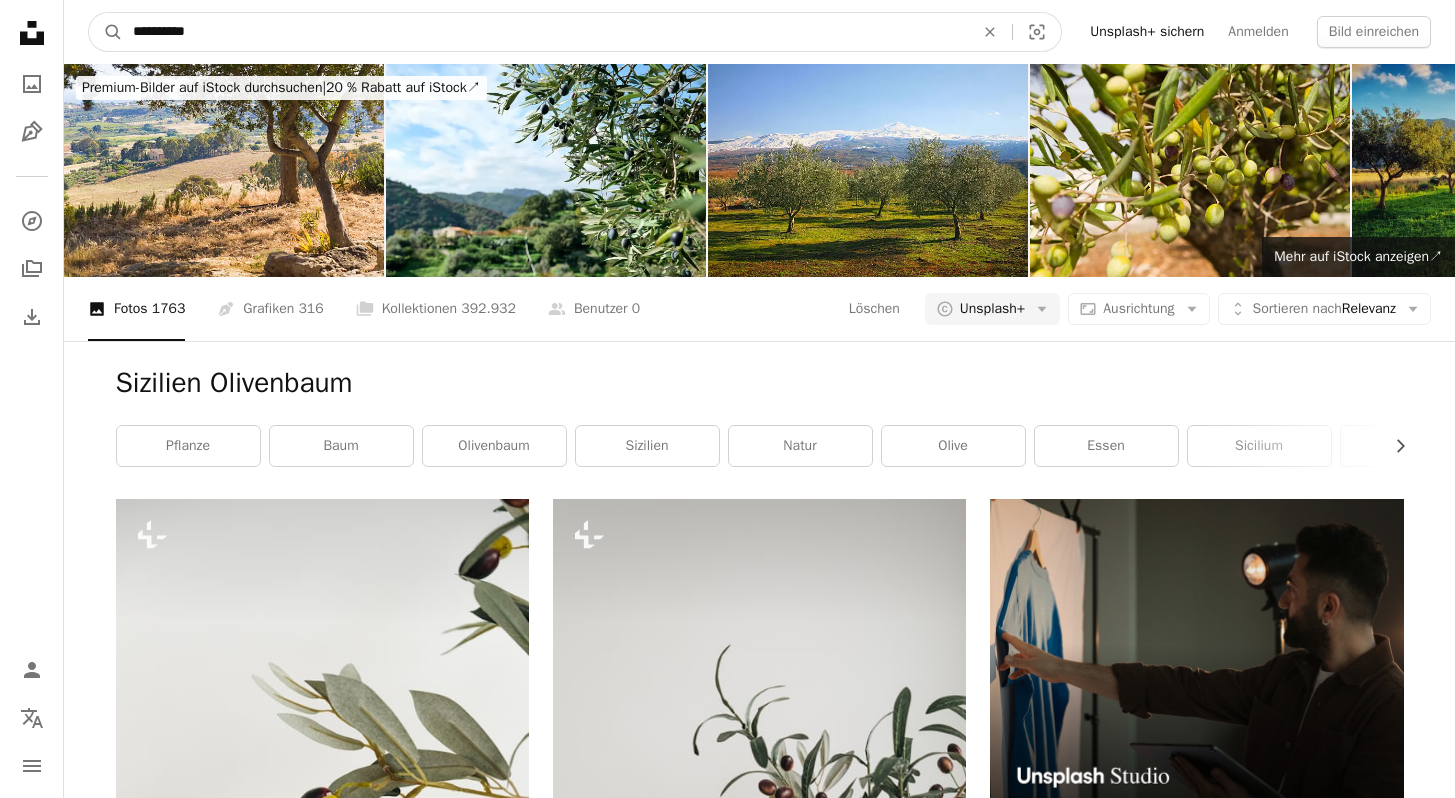 click on "A magnifying glass" at bounding box center (106, 32) 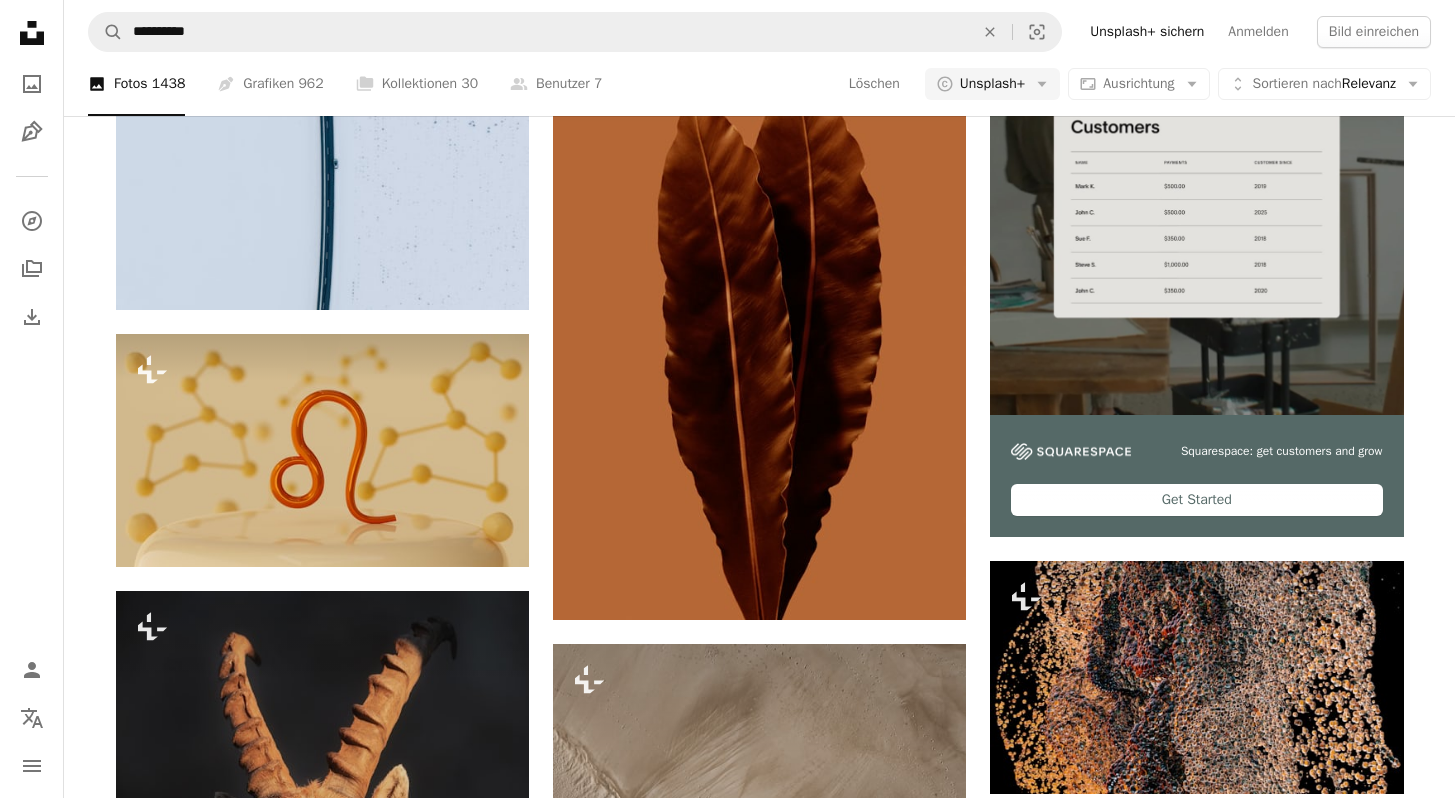 scroll, scrollTop: 0, scrollLeft: 0, axis: both 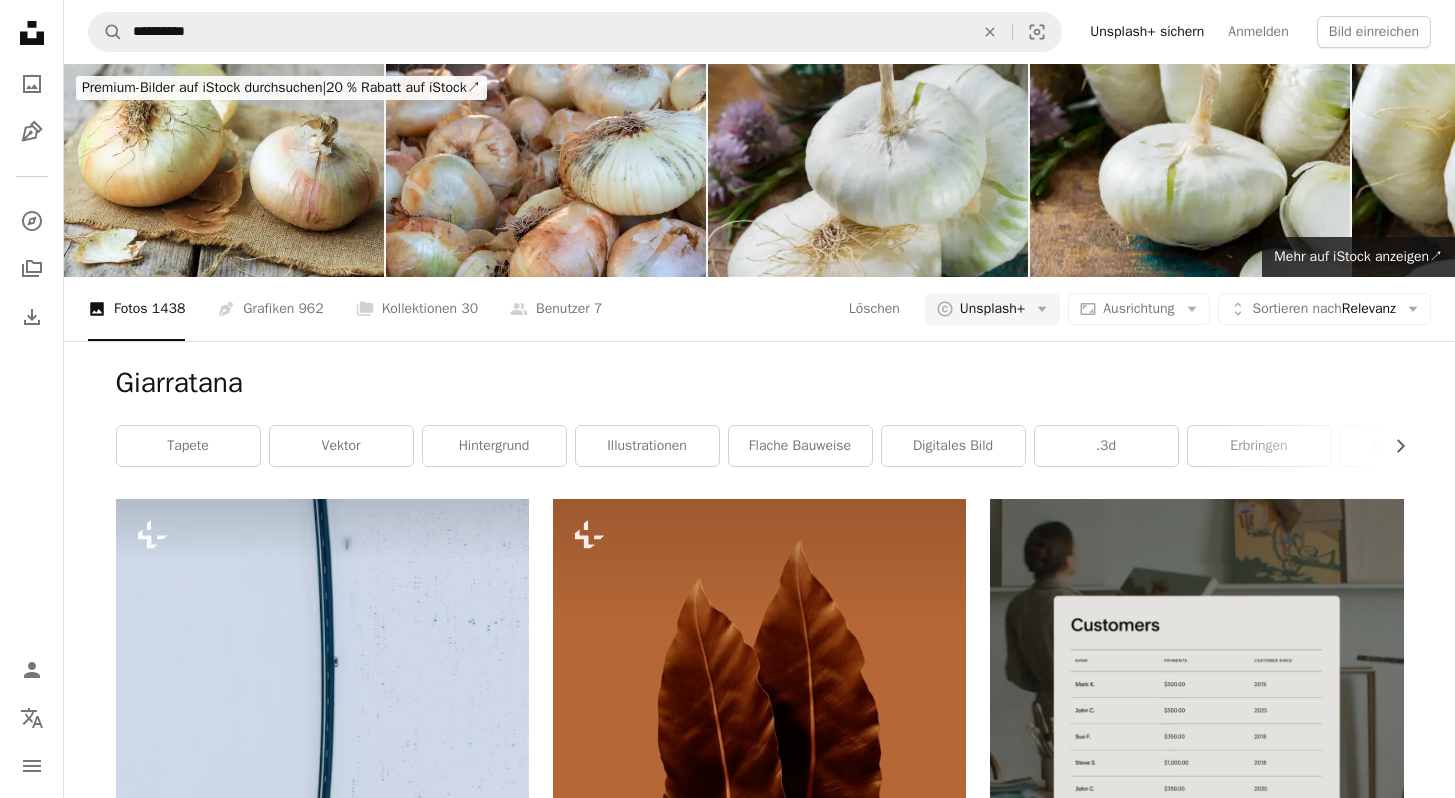 click at bounding box center (868, 170) 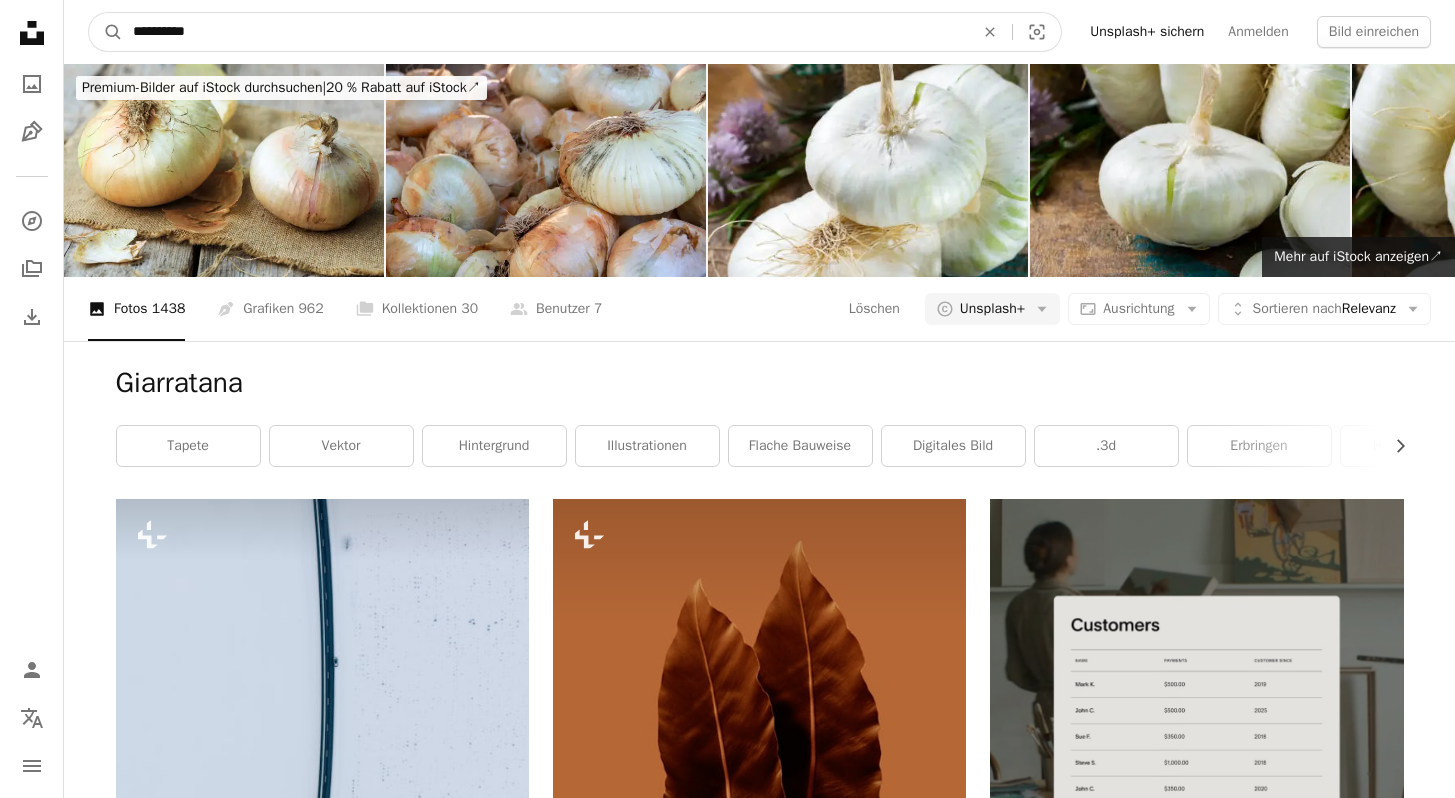 click on "**********" at bounding box center (545, 32) 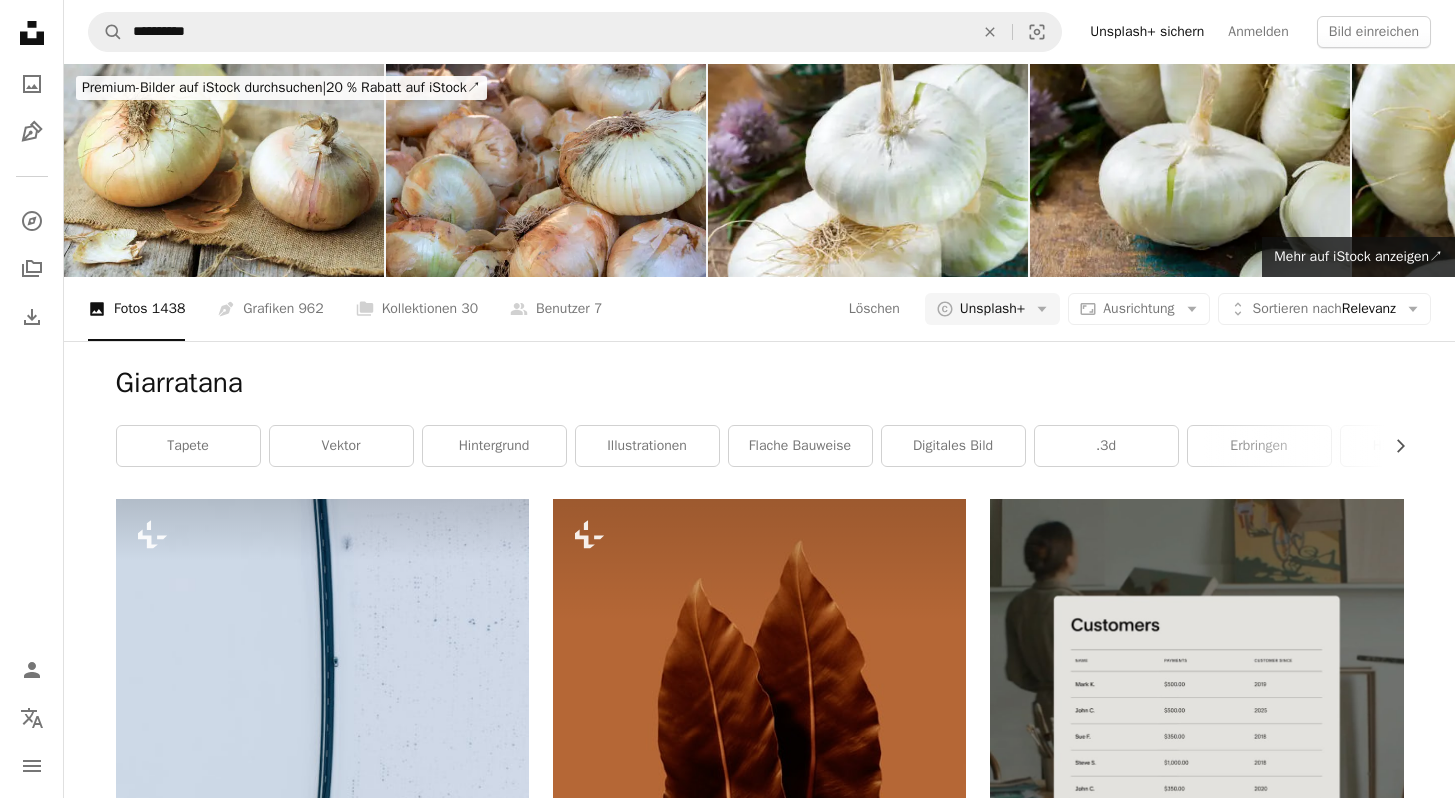 click on "A photo Fotos  1438" at bounding box center (136, 309) 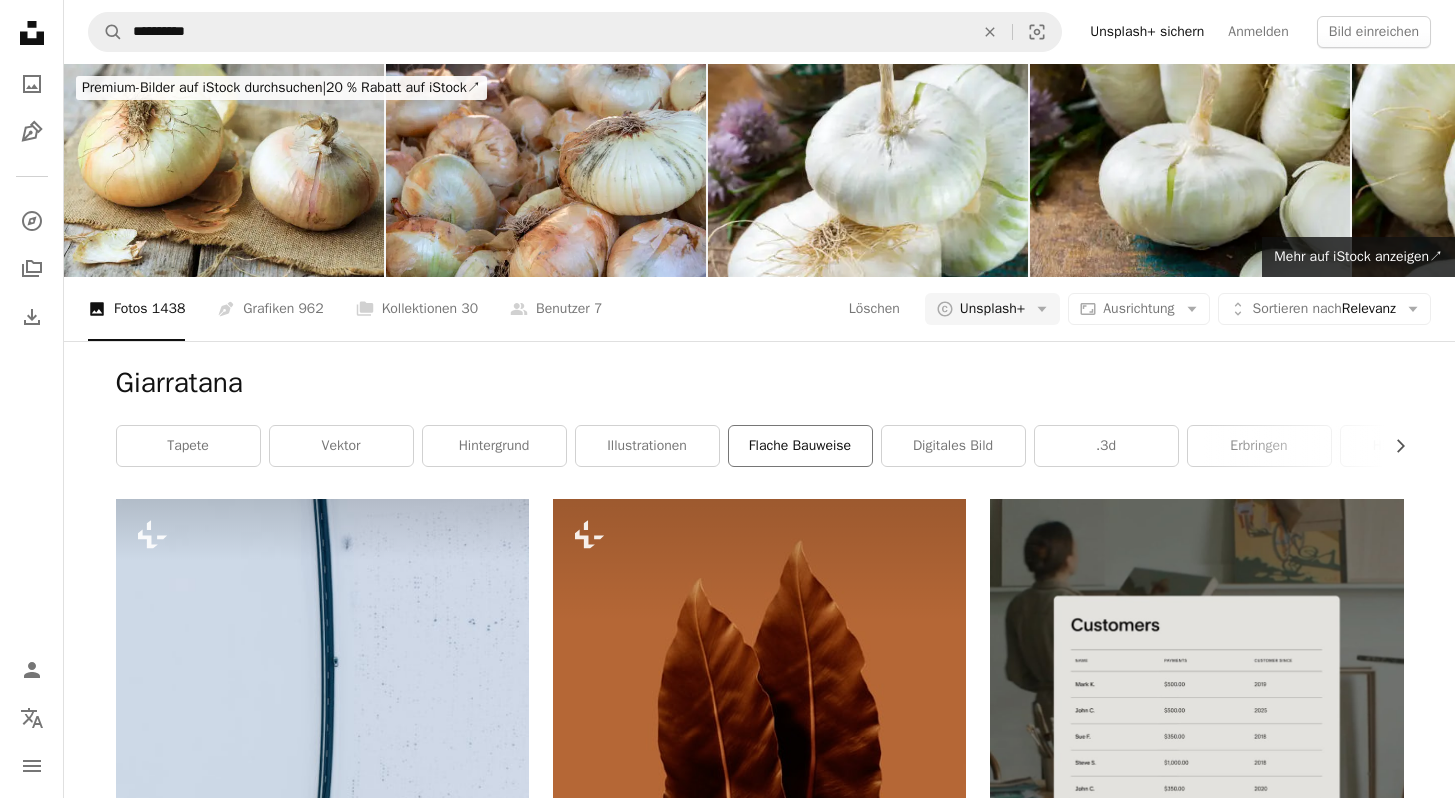 click on "Flache Bauweise" at bounding box center (800, 446) 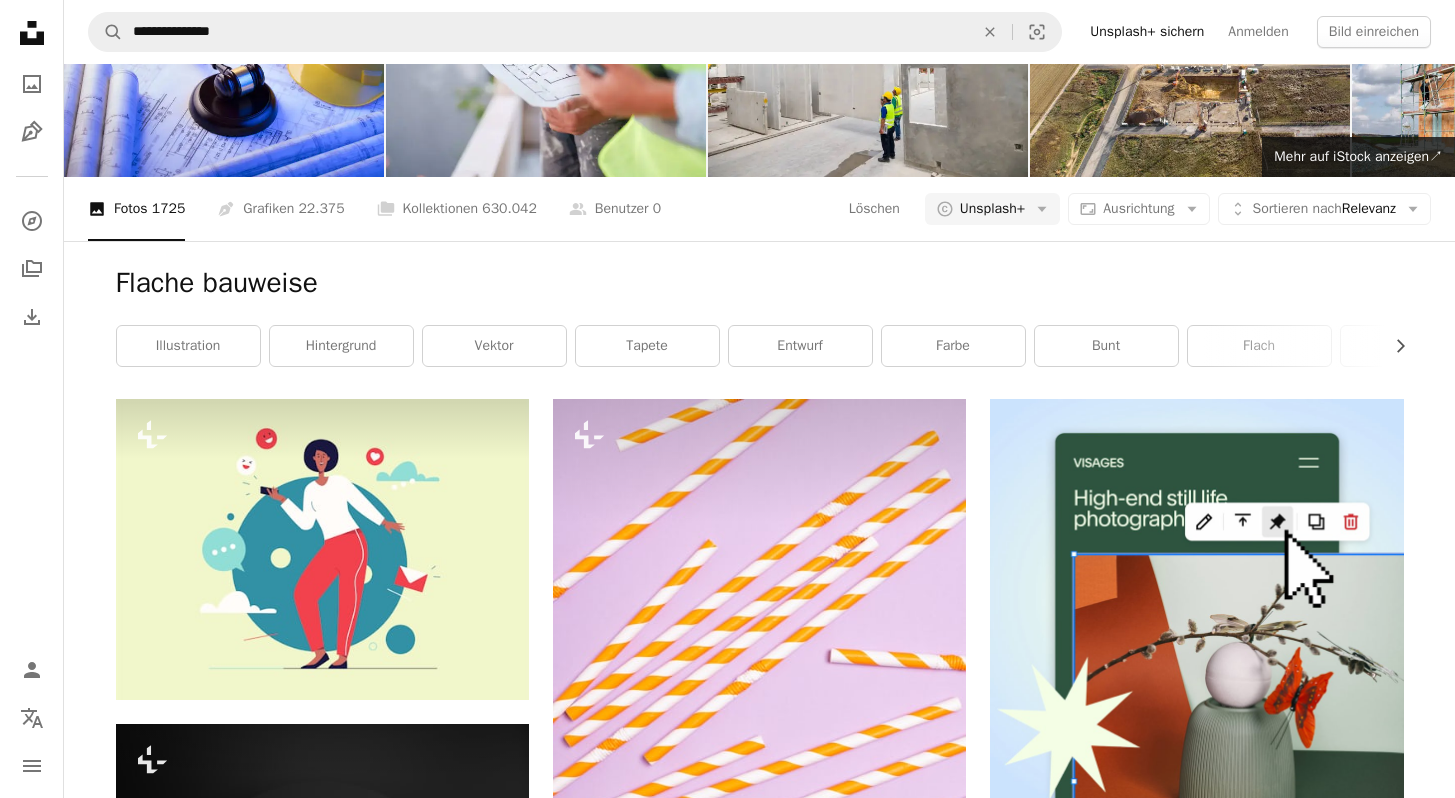 scroll, scrollTop: 0, scrollLeft: 0, axis: both 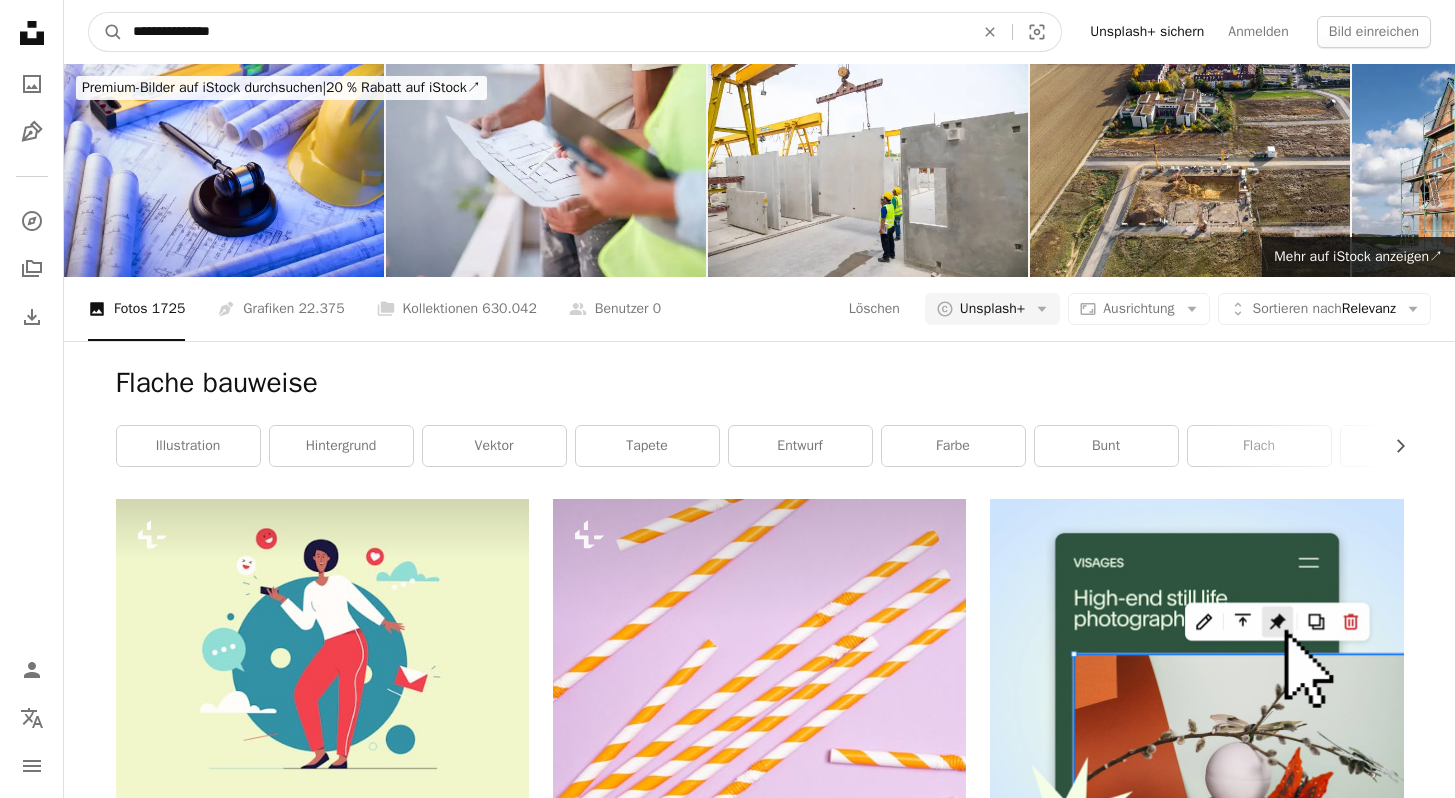 click on "**********" at bounding box center (545, 32) 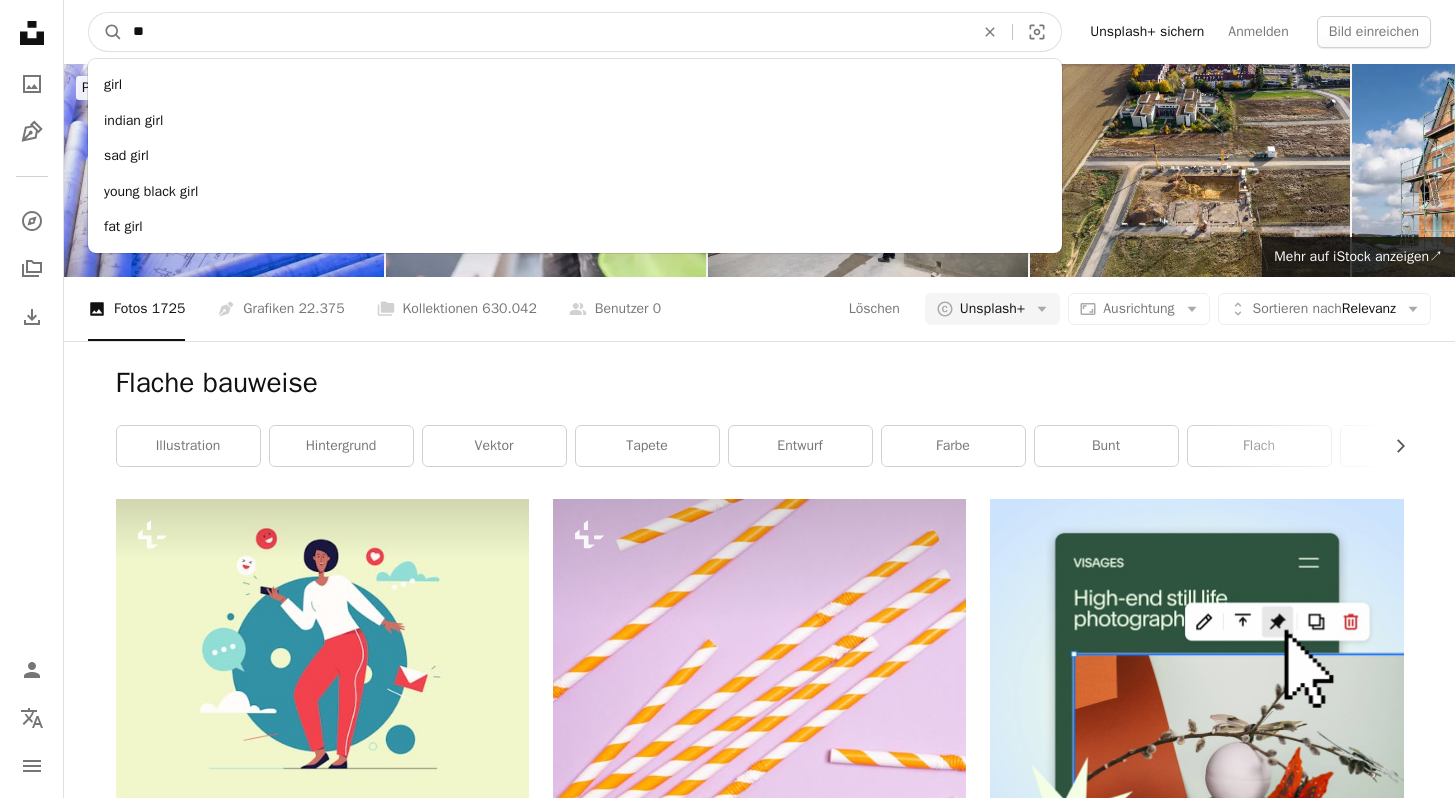 type on "*" 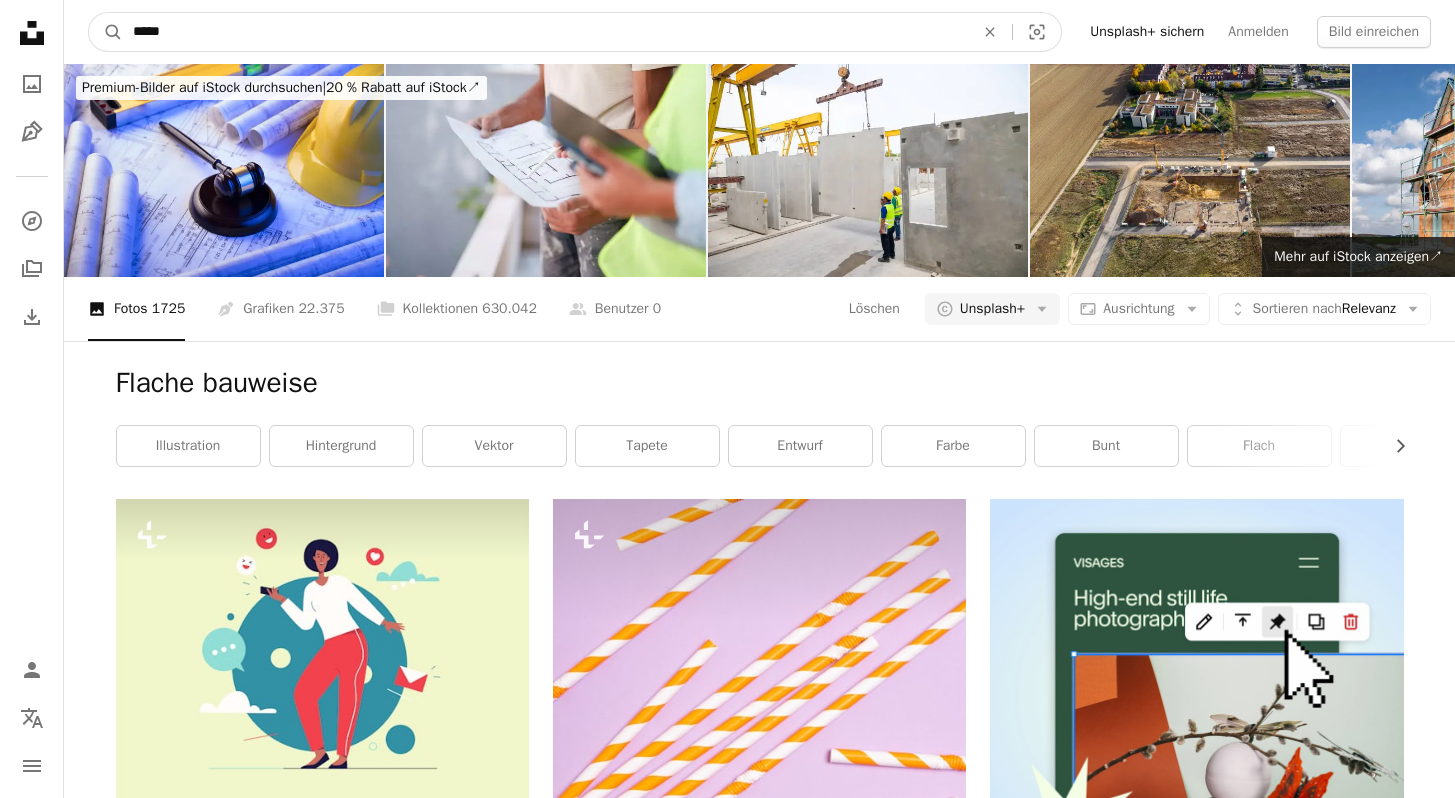 type on "******" 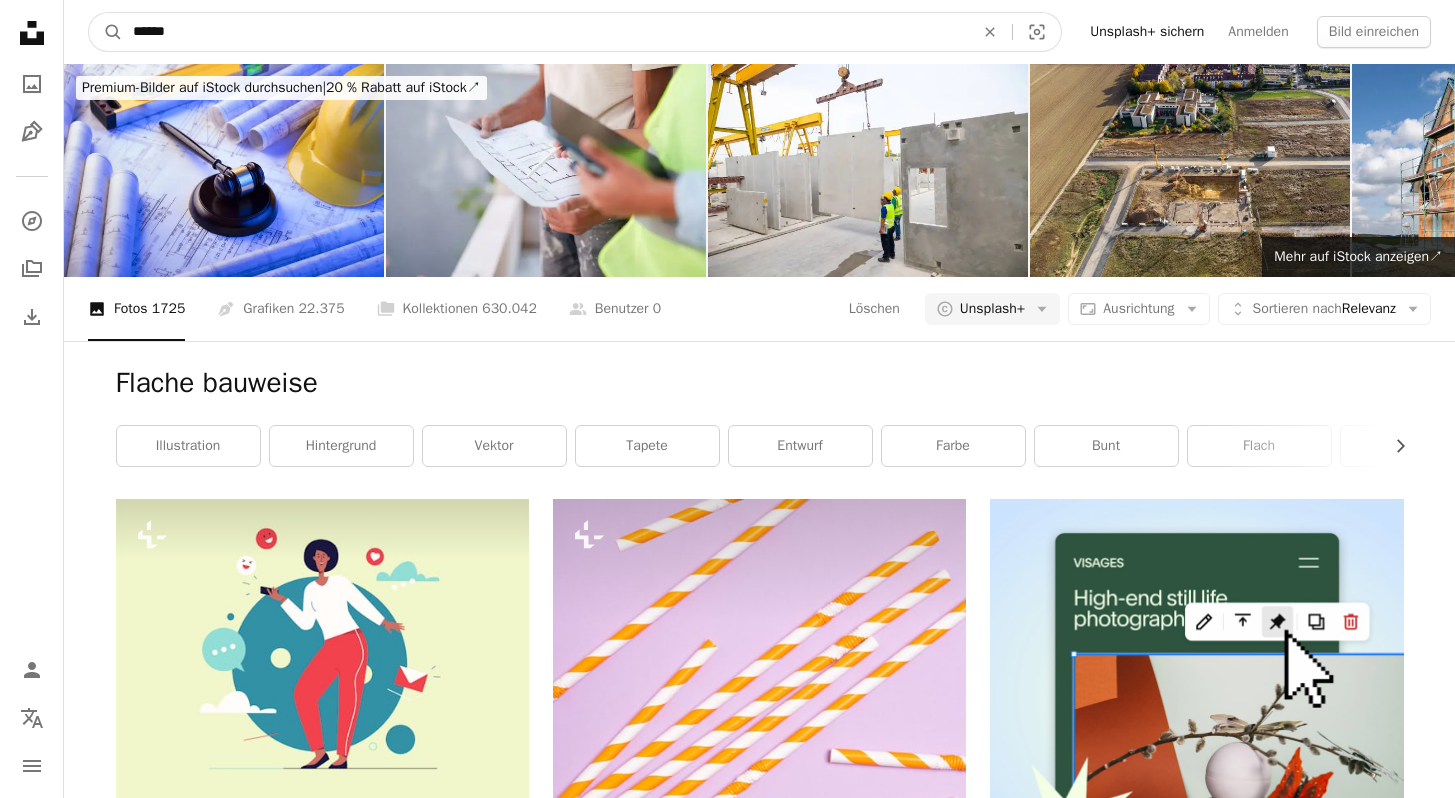 click on "A magnifying glass" at bounding box center (106, 32) 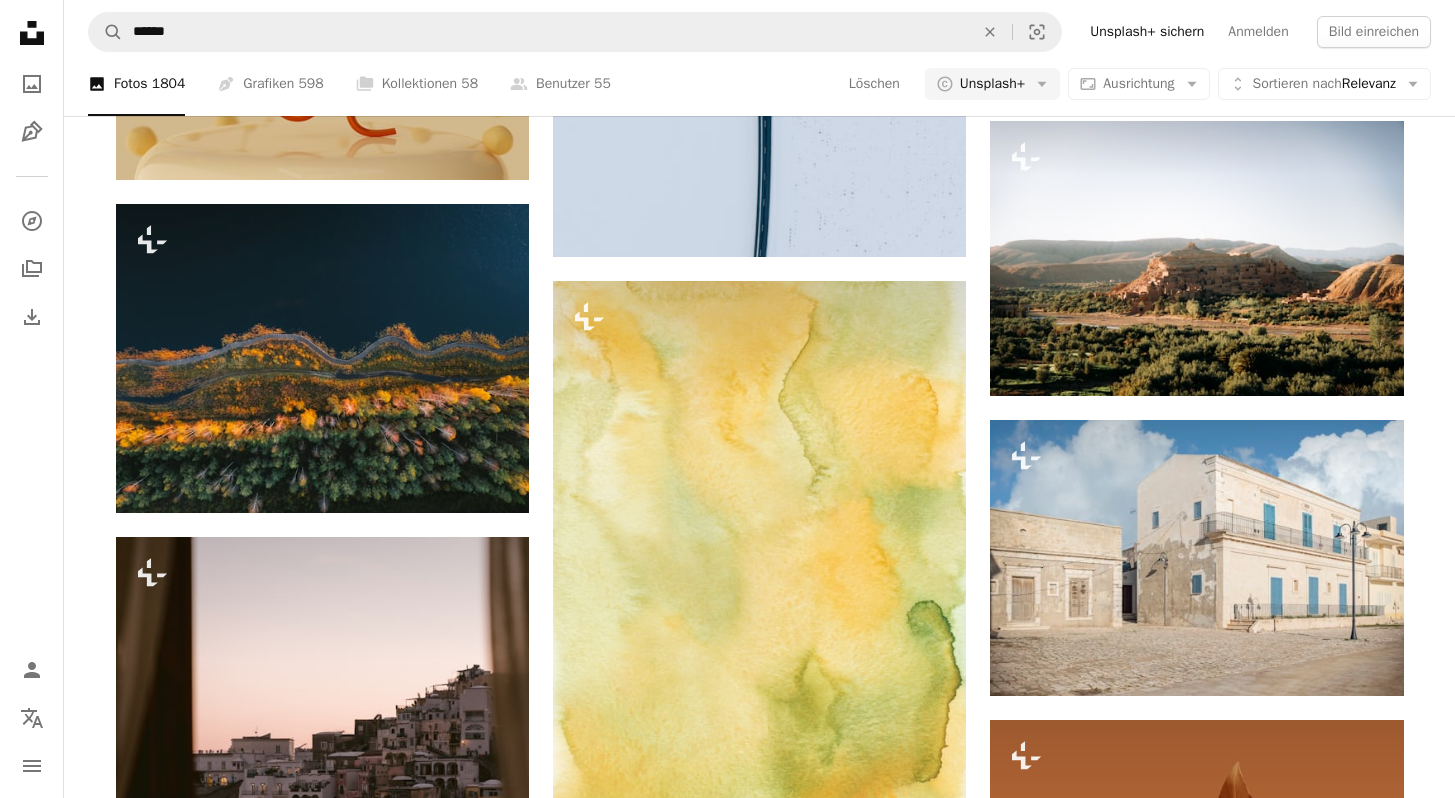 scroll, scrollTop: 1493, scrollLeft: 0, axis: vertical 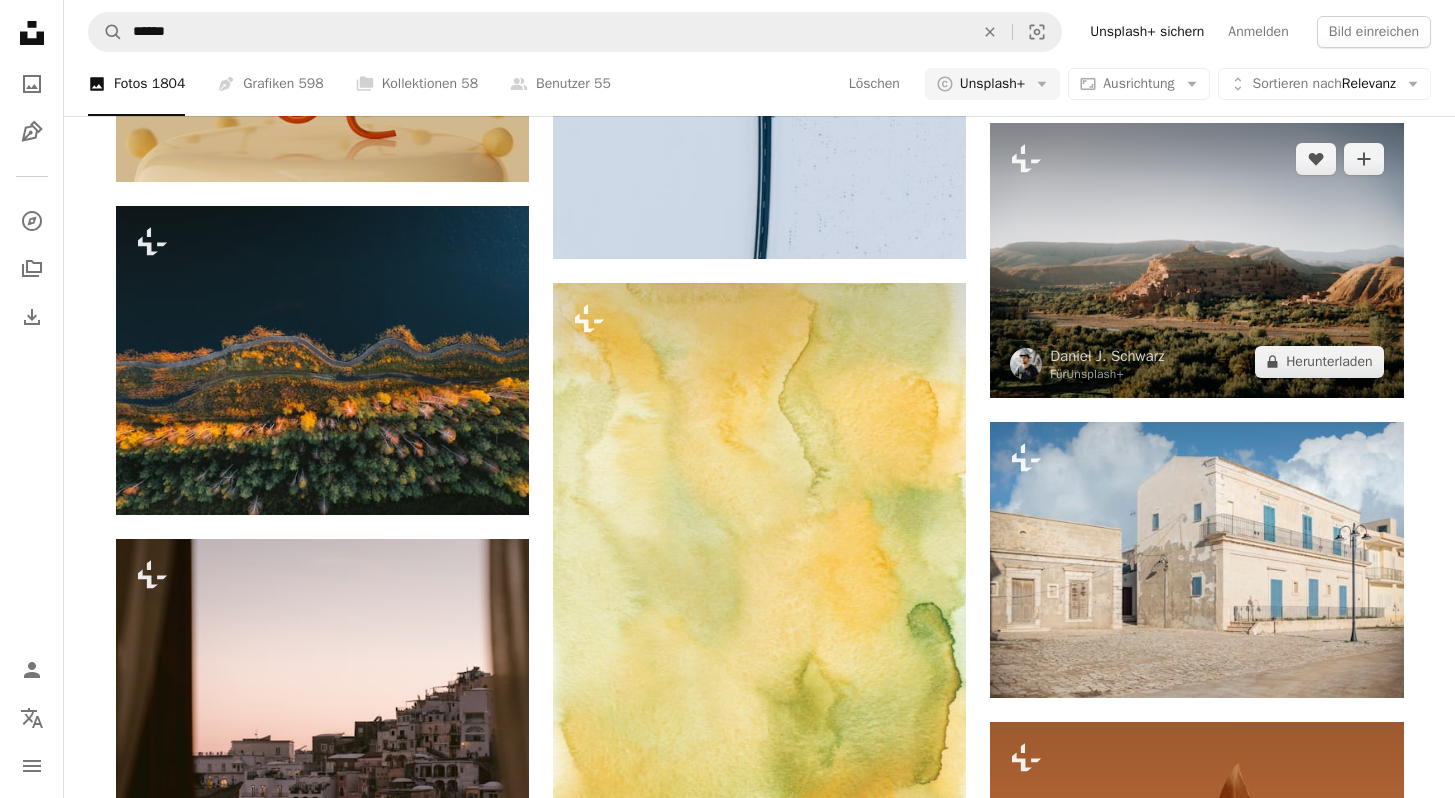 click at bounding box center [1196, 260] 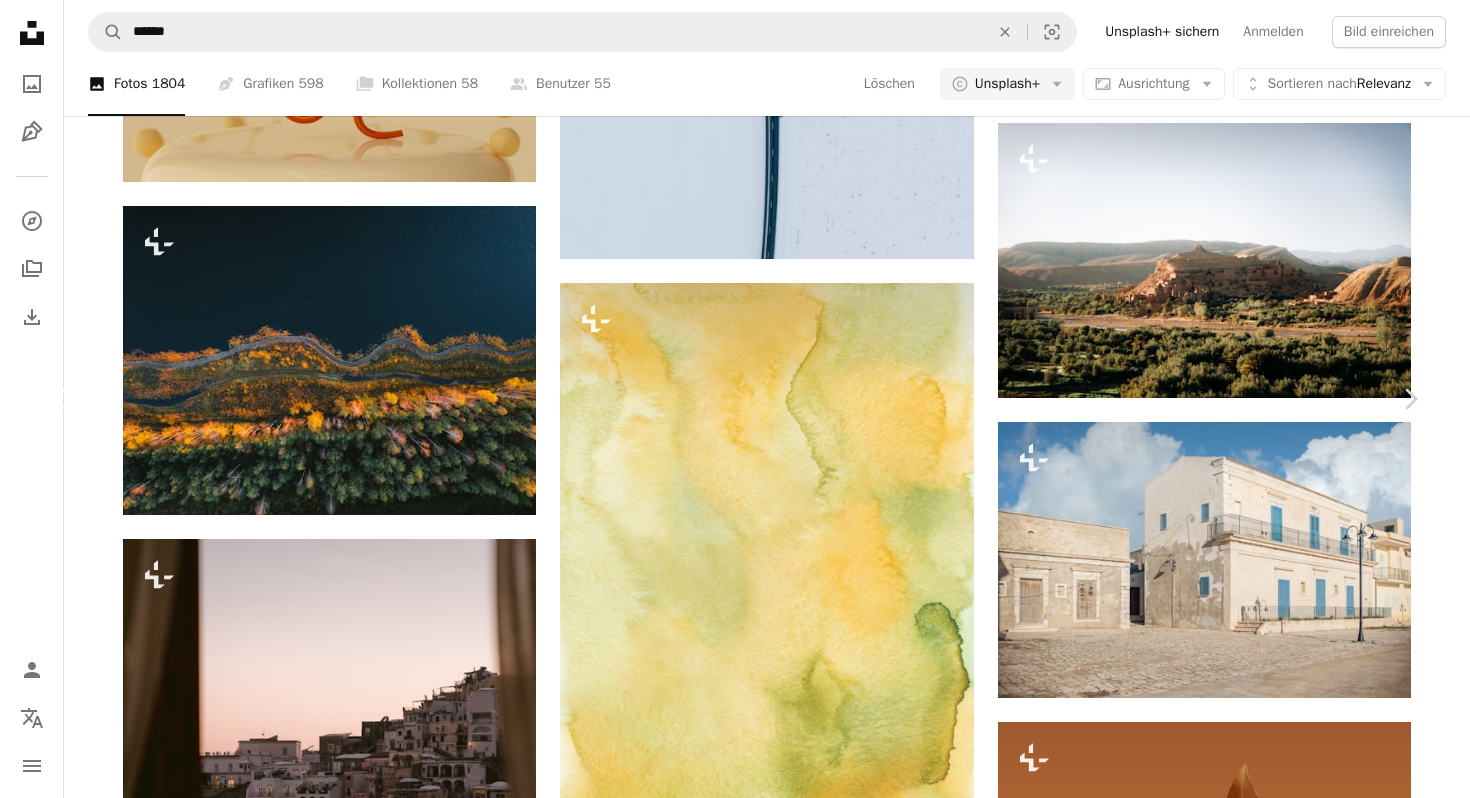 click on "Chevron left" at bounding box center [60, 399] 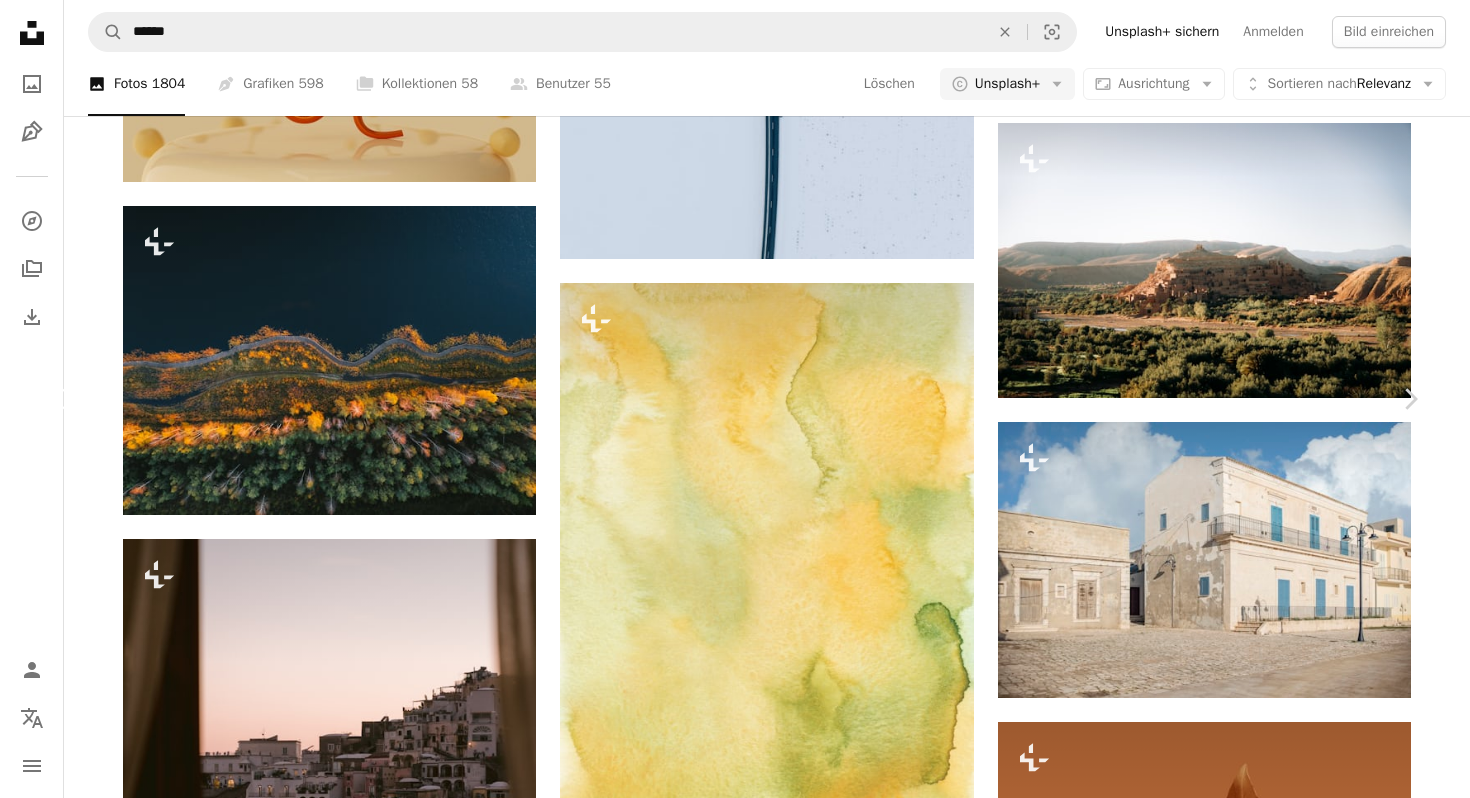 click on "Chevron left" at bounding box center [60, 399] 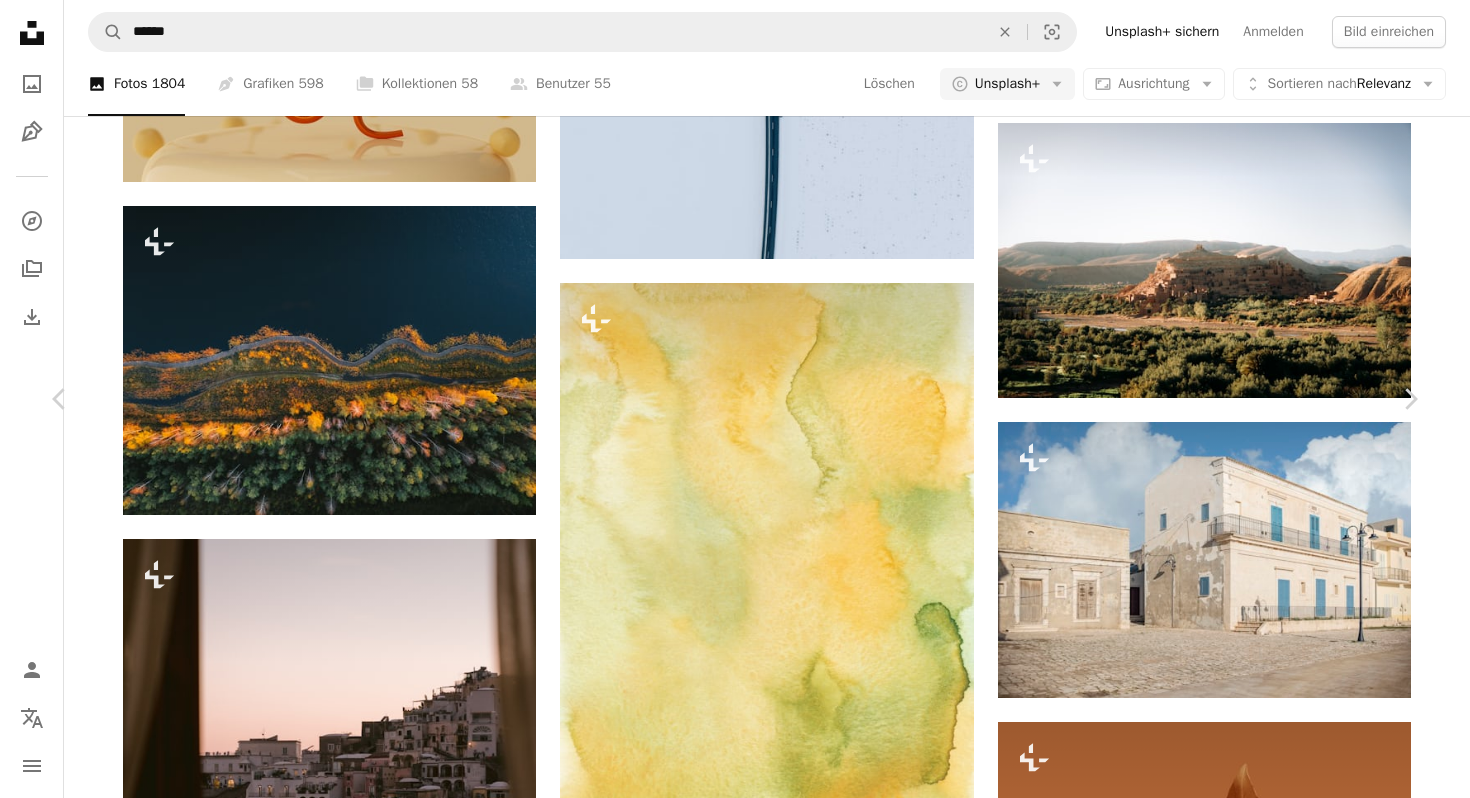 click on "An X shape" at bounding box center (20, 20) 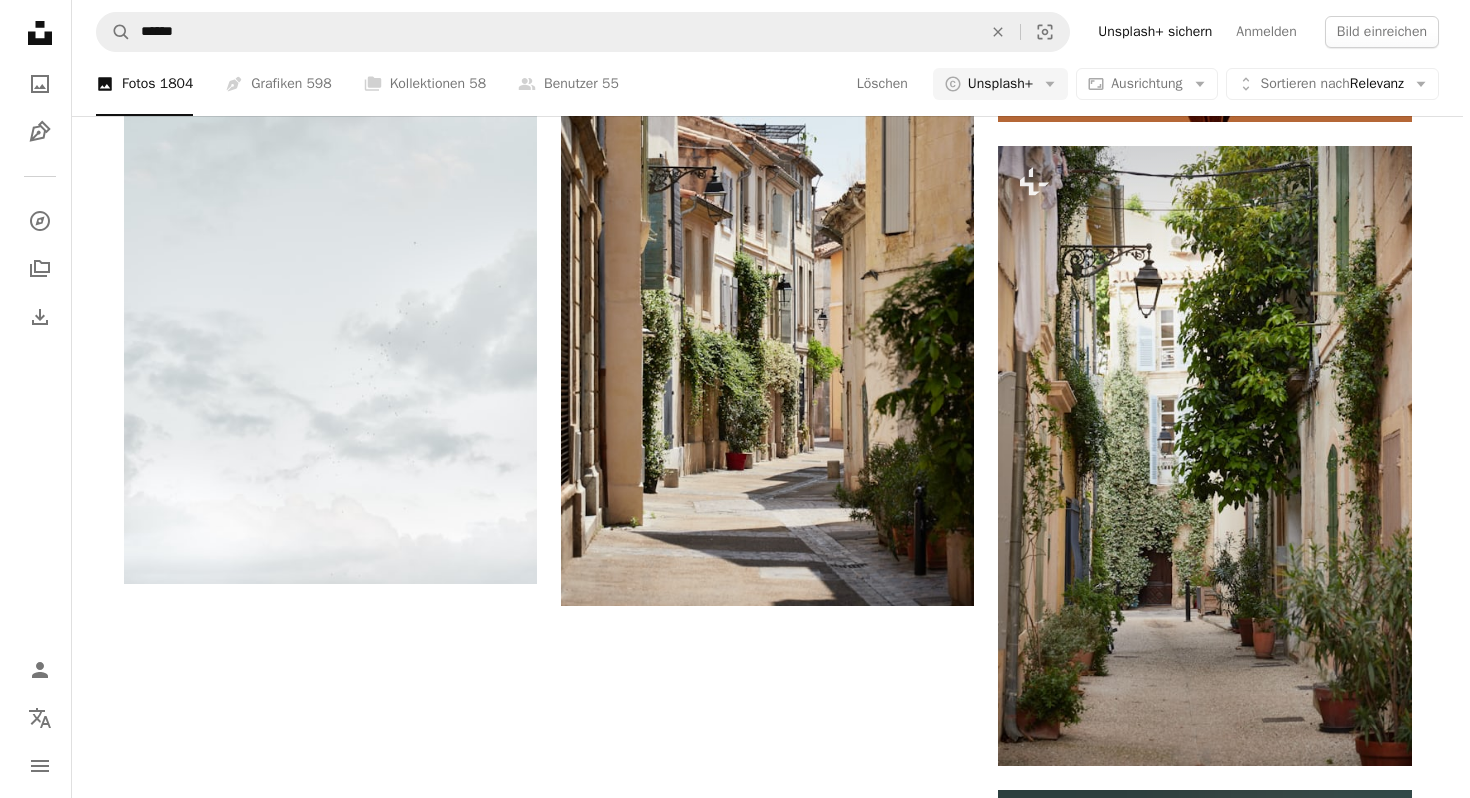 scroll, scrollTop: 2715, scrollLeft: 0, axis: vertical 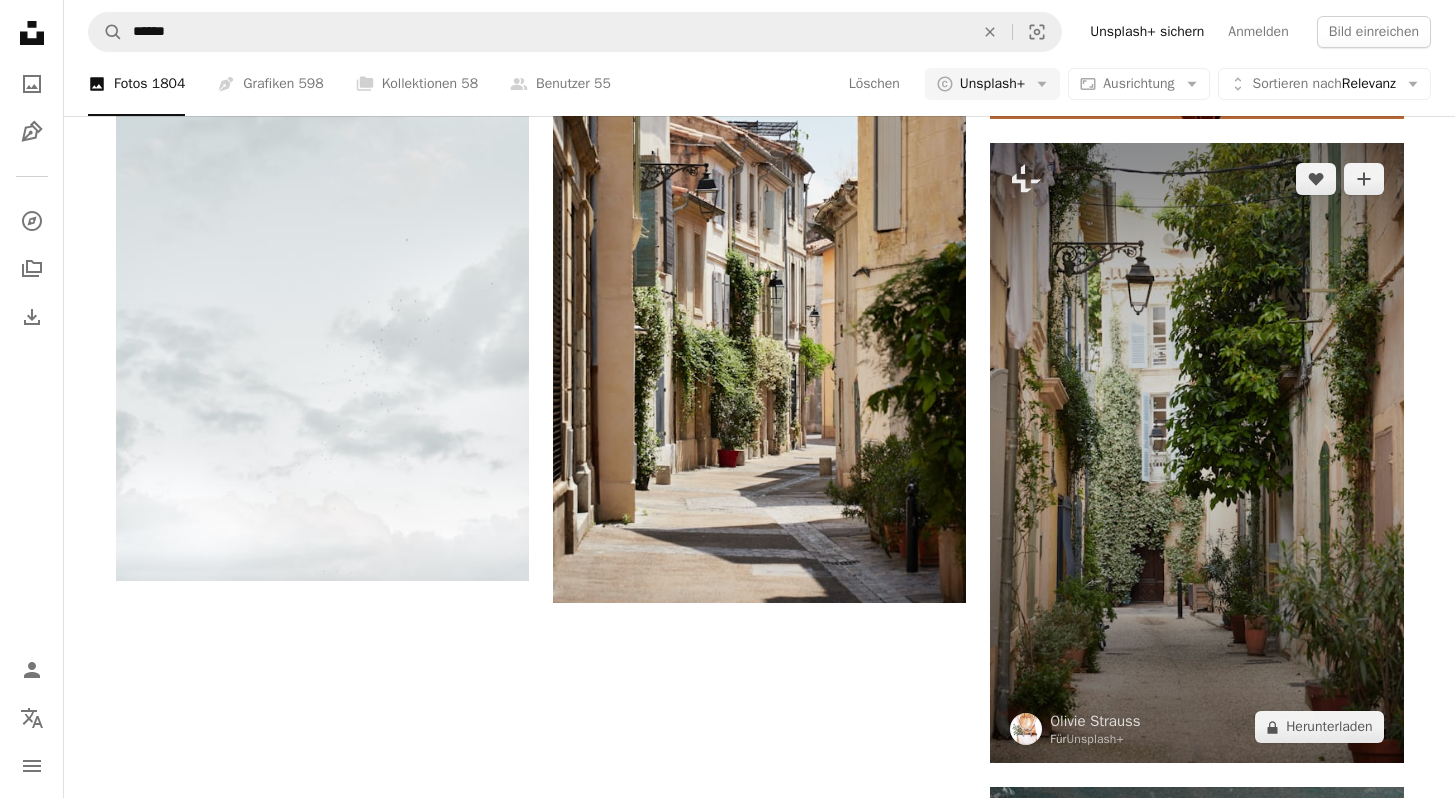 click at bounding box center [1196, 453] 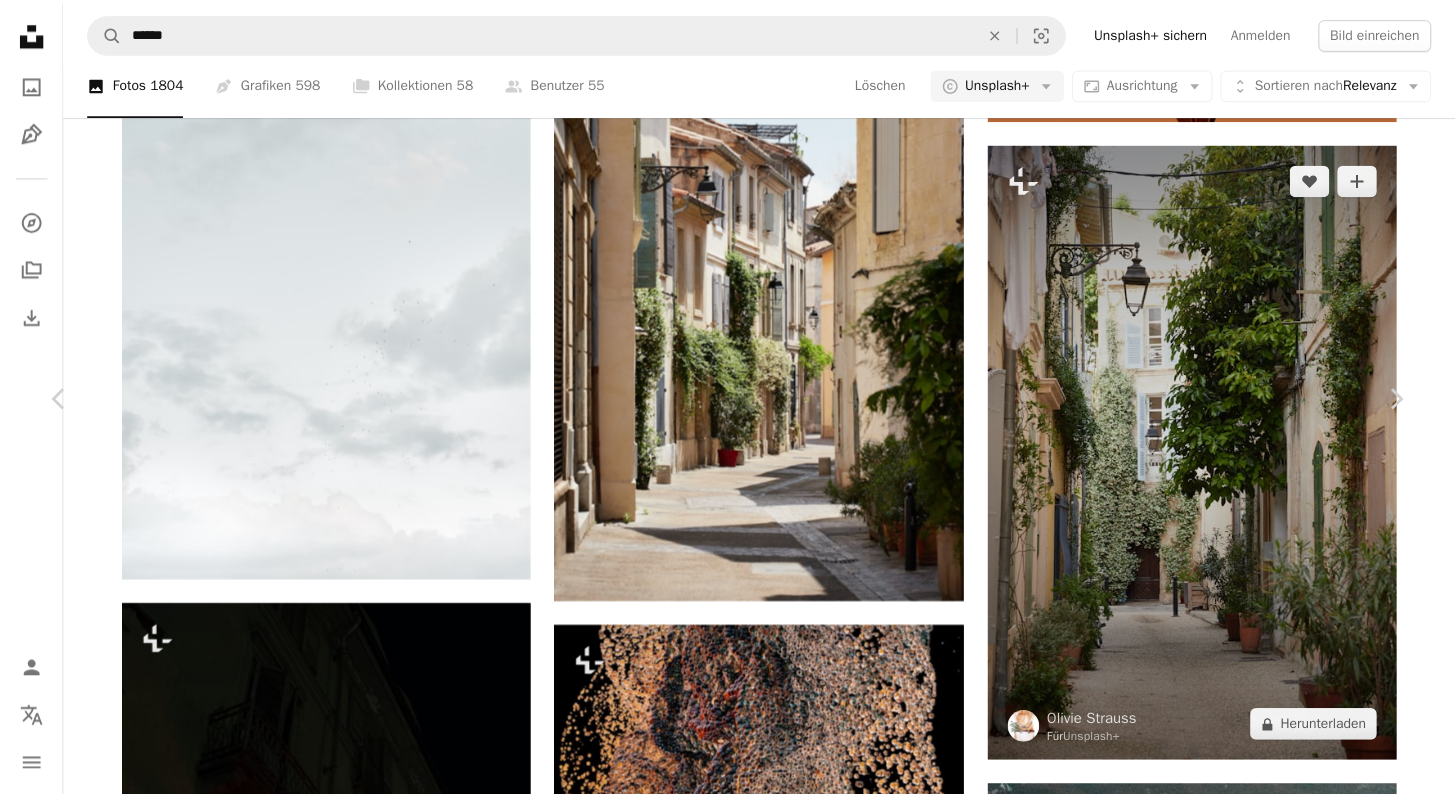 scroll, scrollTop: 0, scrollLeft: 0, axis: both 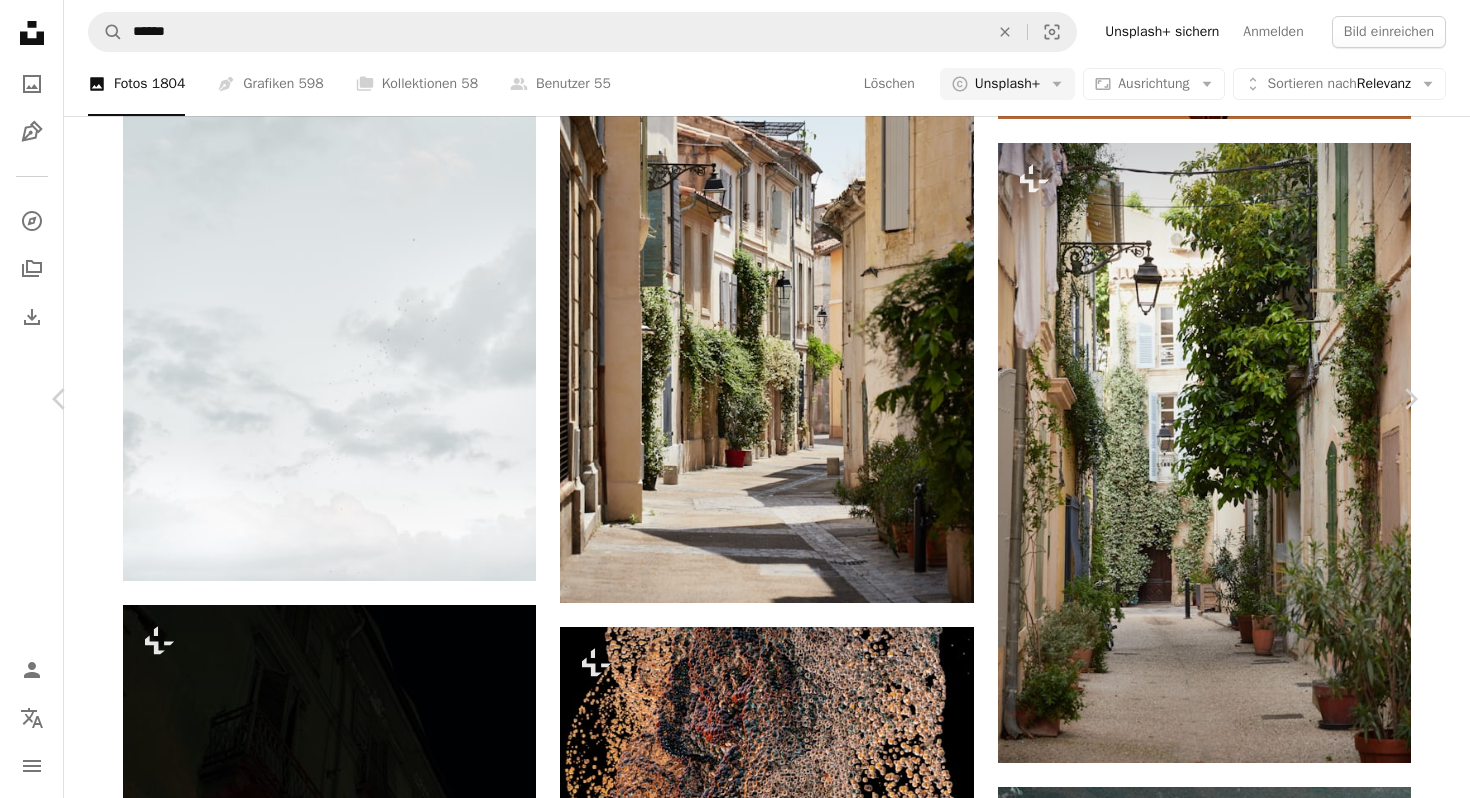 click on "A lock   Herunterladen" at bounding box center [1246, 5190] 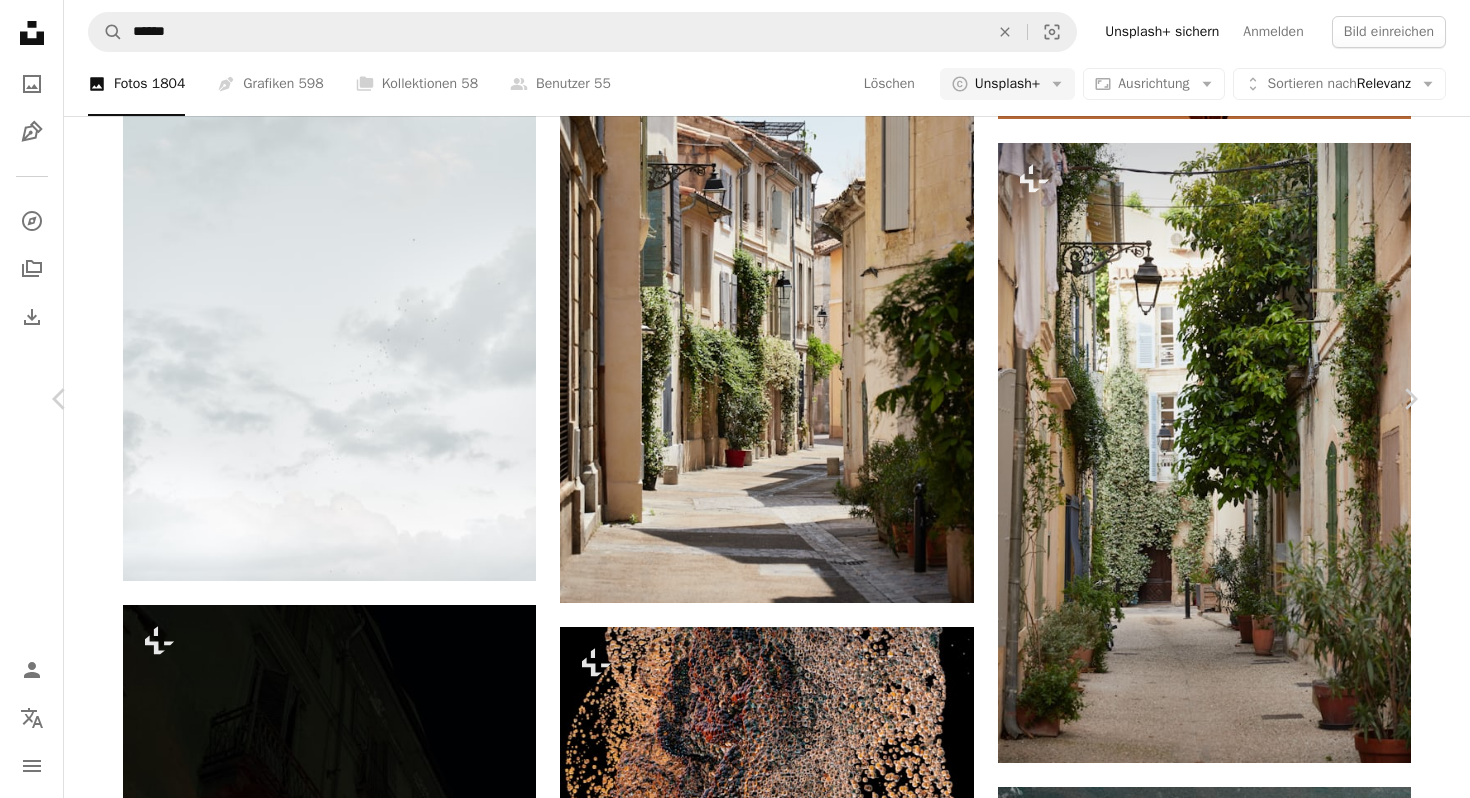 click on "An X shape Gebrauchsfertige Premium-Bilder. Profitieren Sie von unbegrenztem Zugang. A plus sign Monatlich neue Inhalte nur für Mitglieder A plus sign Beliebig viele lizenzfreie Downloads A plus sign Grafiken  Neu A plus sign Verbesserter Rechtsschutz jährlich 62 %  Rabatt monatlich 16 €   6 € EUR pro Monat * Unsplash+  sichern * Bei Zahlung pro Jahr, im Voraus in Rechnung gestellt  72 € Zuzüglich der jeweiligen MwSt. Automatische Erneuerung. Sie können jederzeit kündigen." at bounding box center (735, 5542) 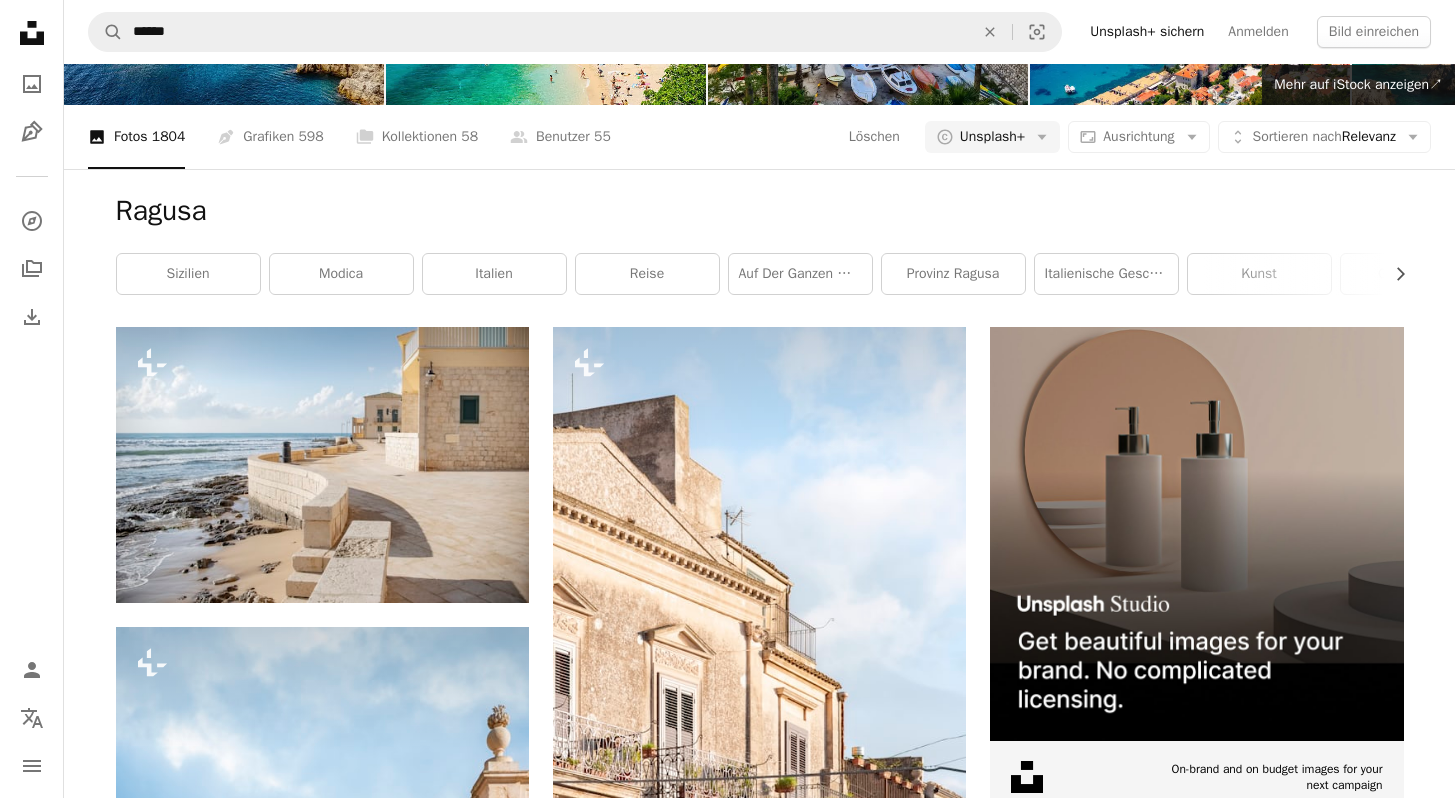 scroll, scrollTop: 0, scrollLeft: 0, axis: both 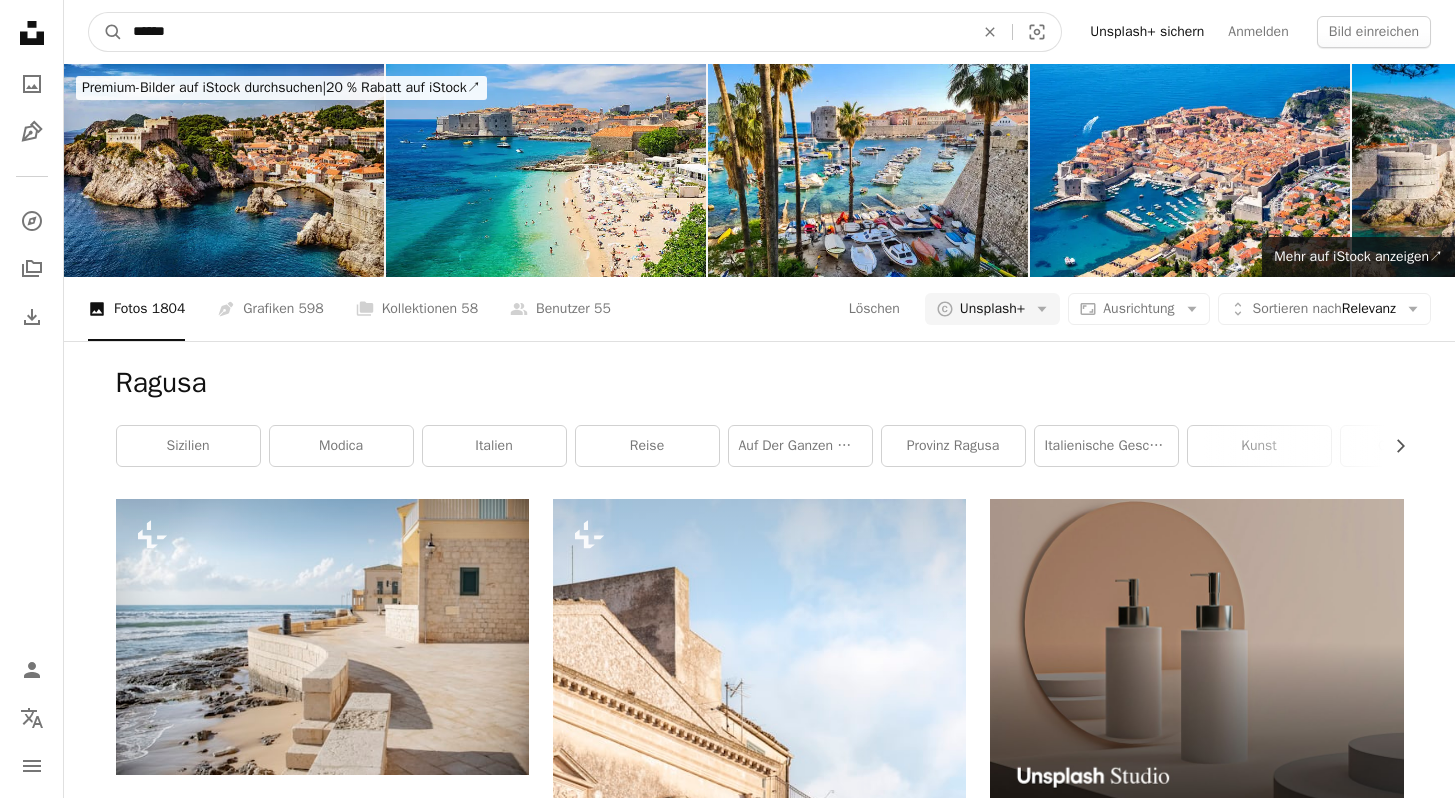 click on "******" at bounding box center (545, 32) 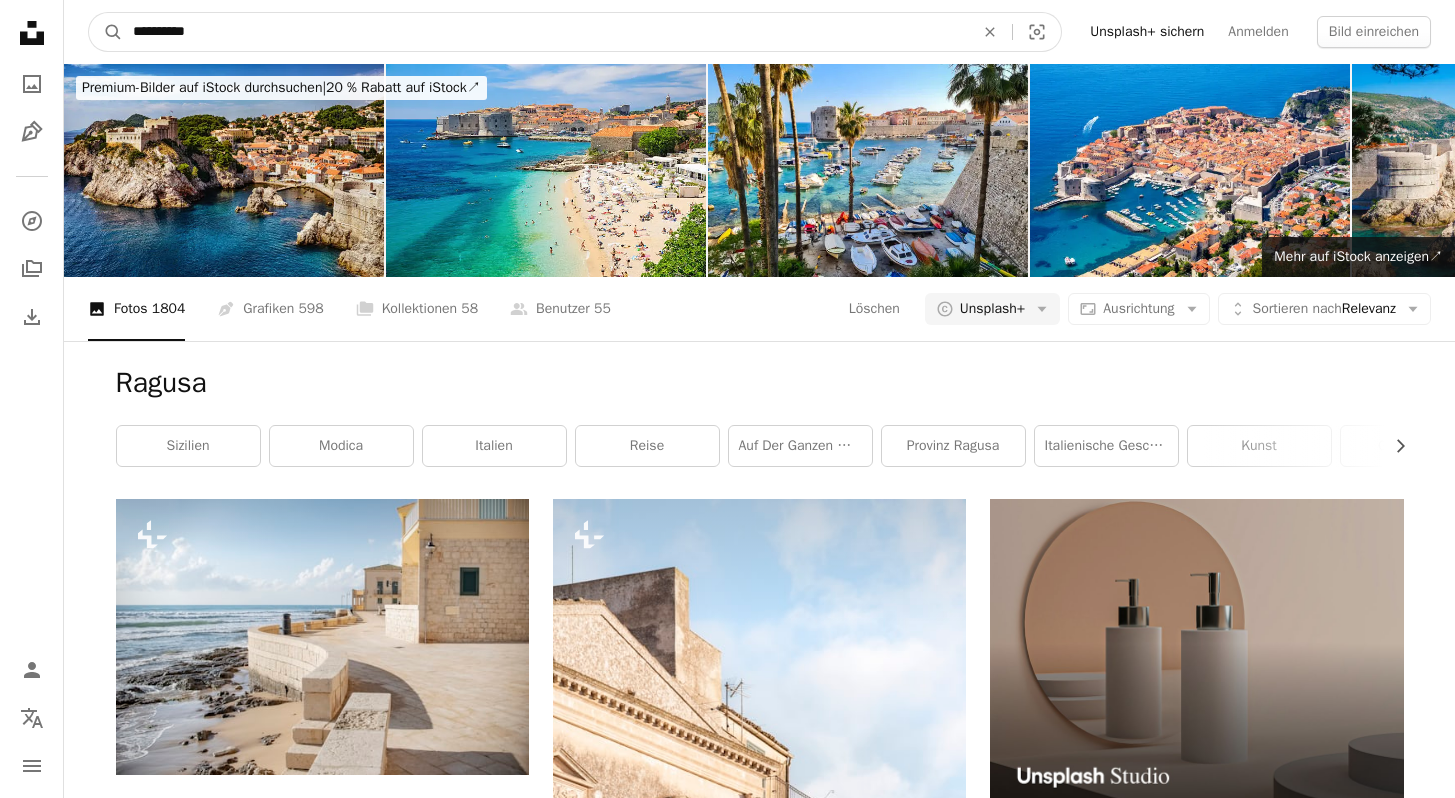 type on "**********" 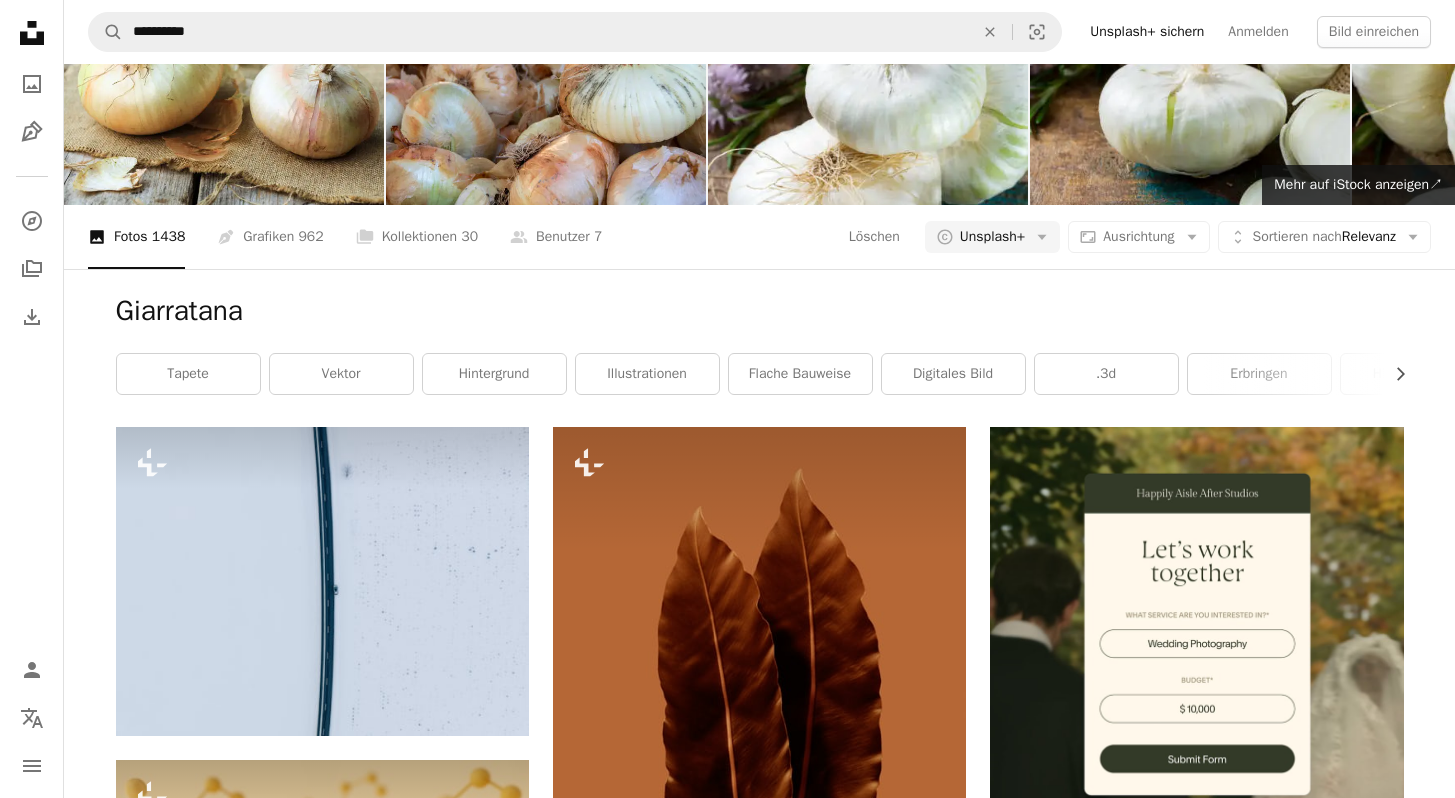scroll, scrollTop: 0, scrollLeft: 0, axis: both 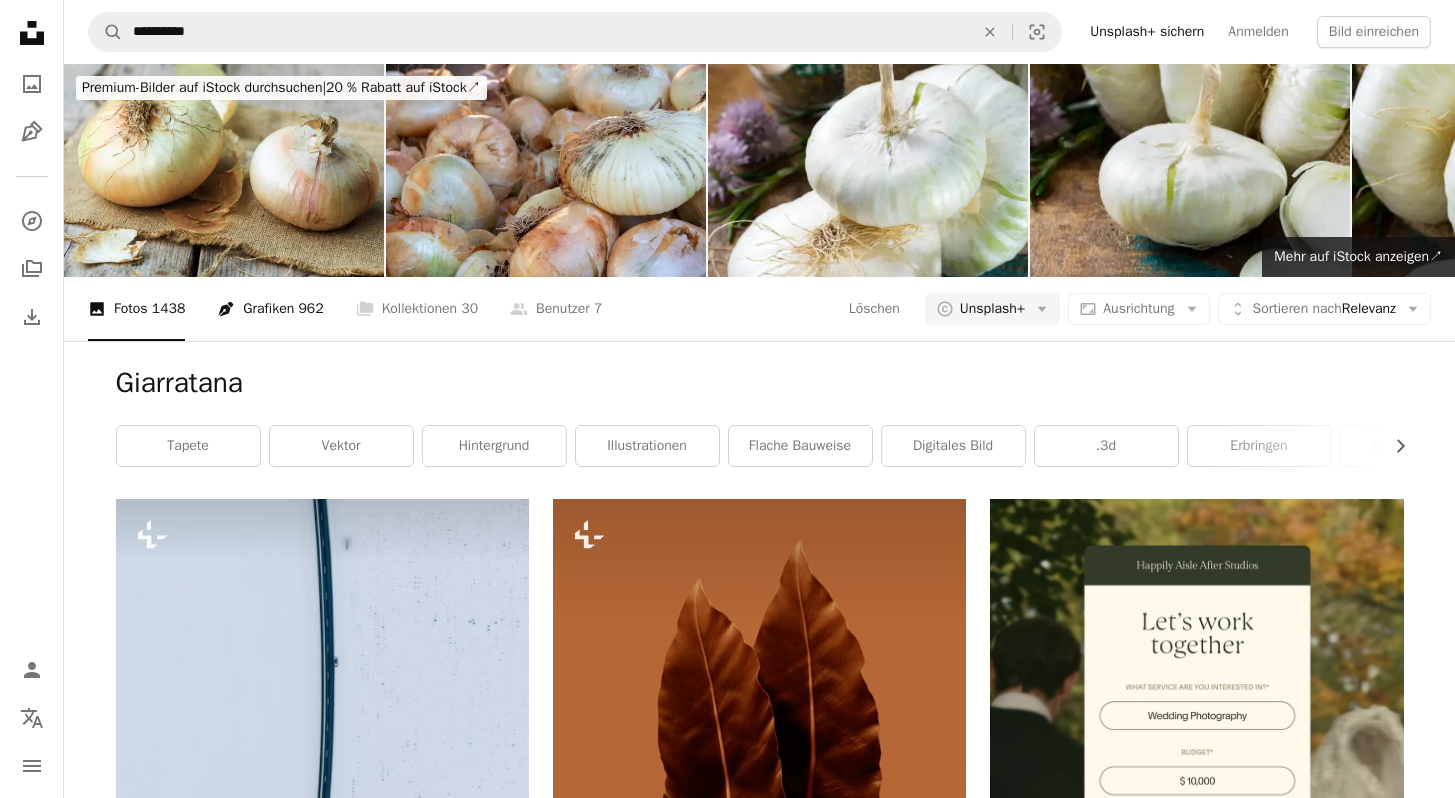click on "Pen Tool Grafiken  962" at bounding box center (270, 309) 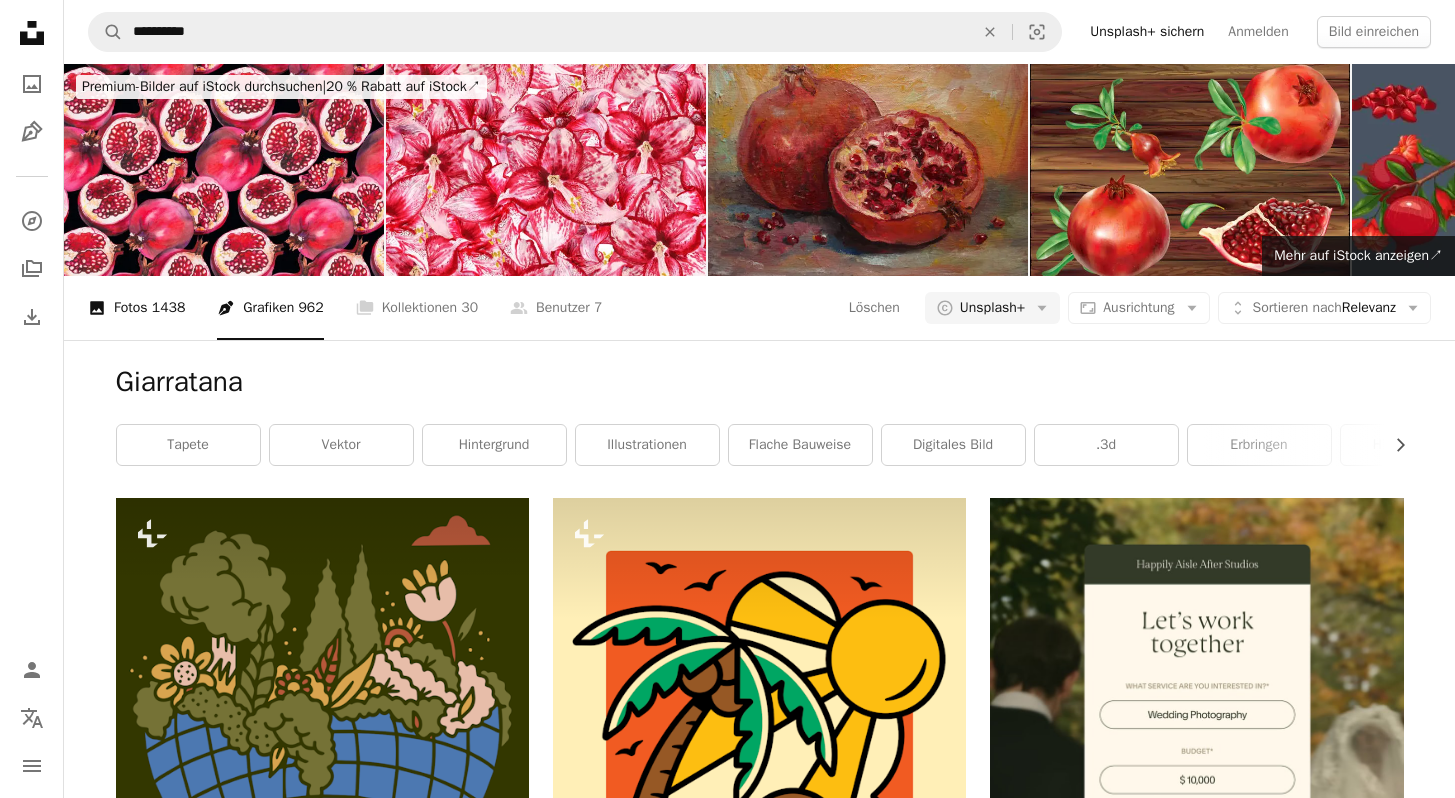 scroll, scrollTop: 0, scrollLeft: 0, axis: both 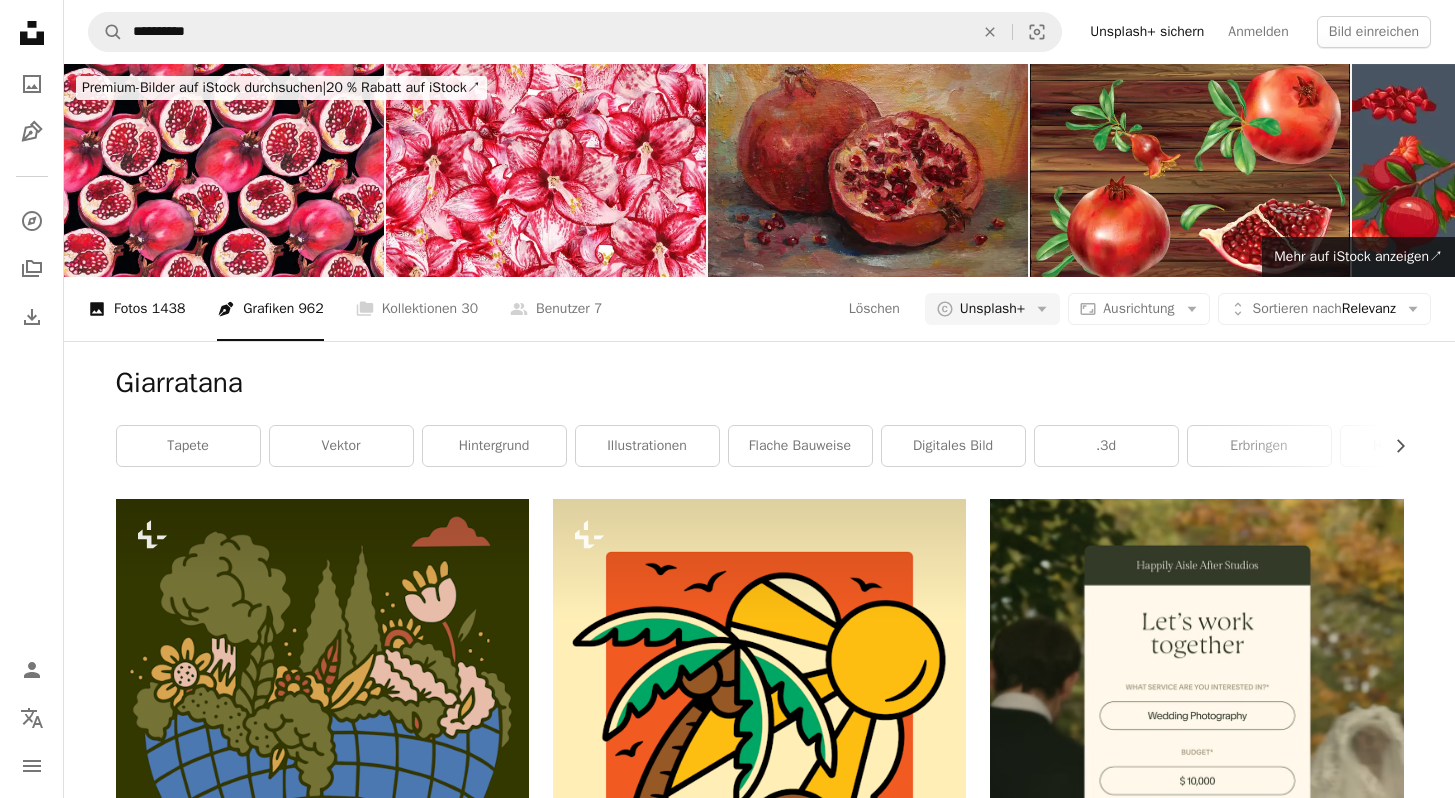 click on "A photo Fotos  1438" at bounding box center (136, 309) 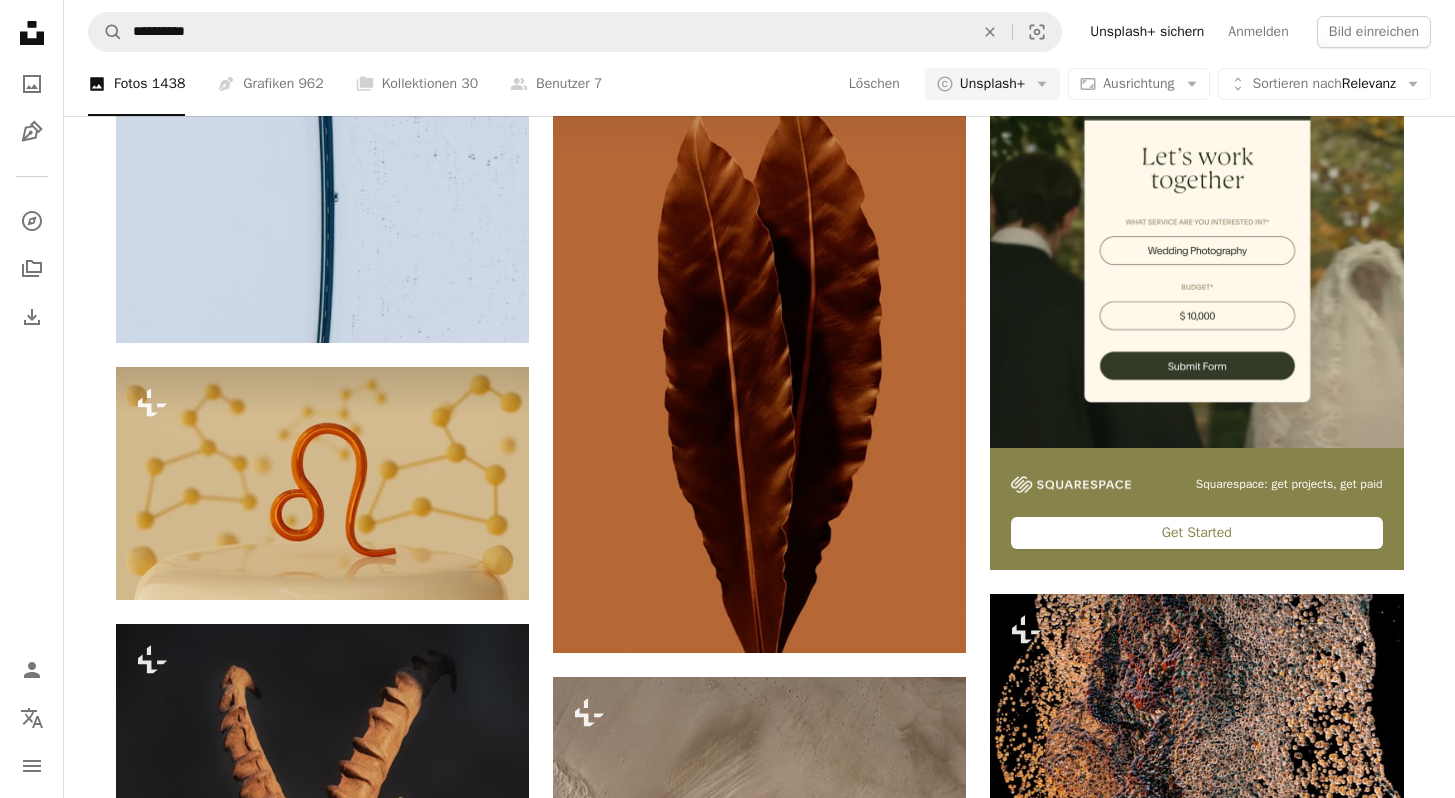 scroll, scrollTop: 0, scrollLeft: 0, axis: both 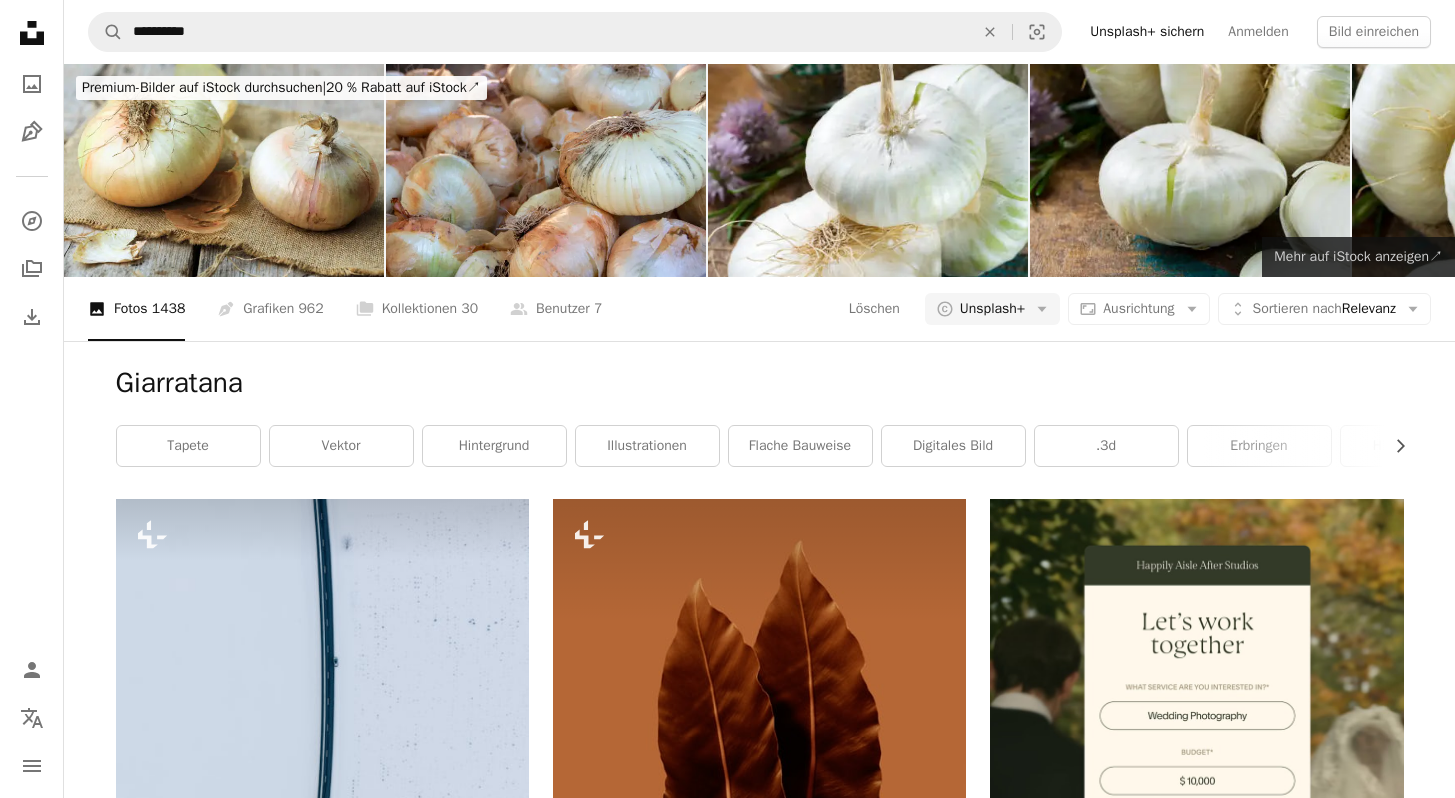 click on "Mehr auf iStock anzeigen  ↗" at bounding box center [1358, 256] 